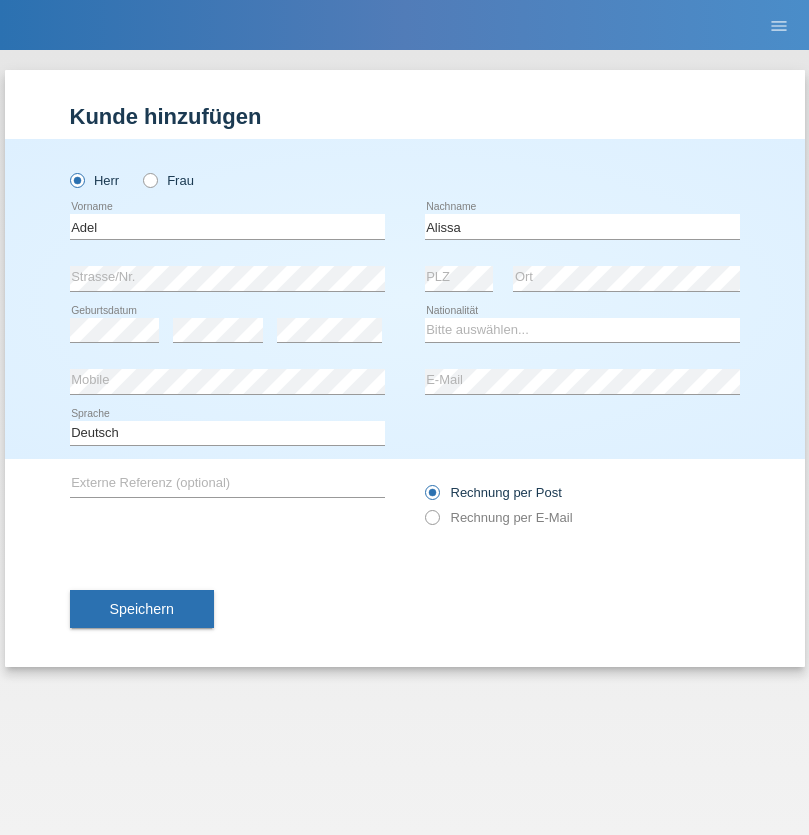 scroll, scrollTop: 0, scrollLeft: 0, axis: both 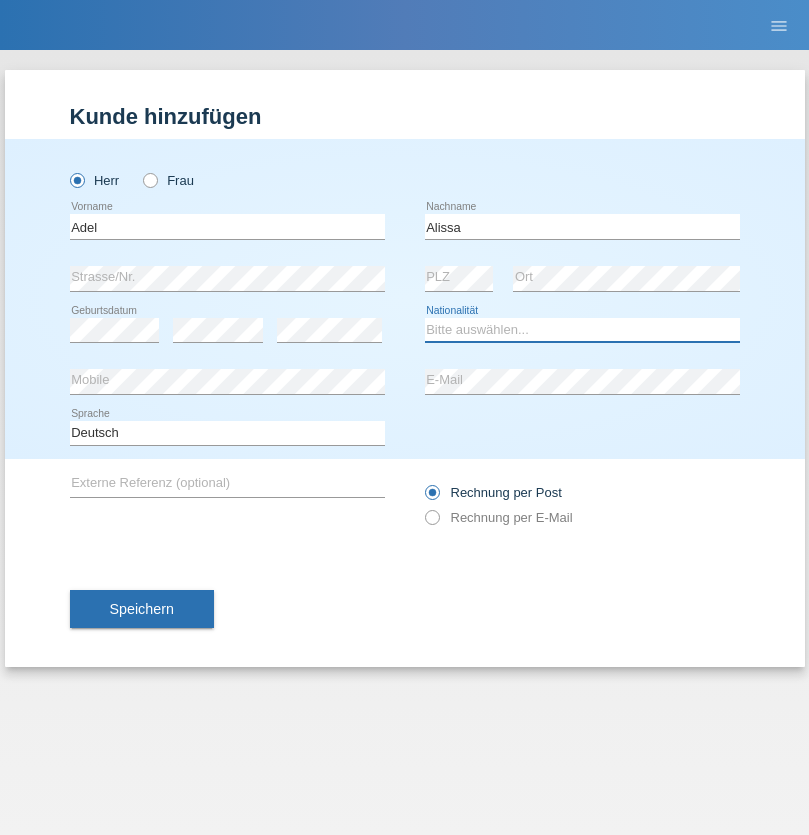 select on "SY" 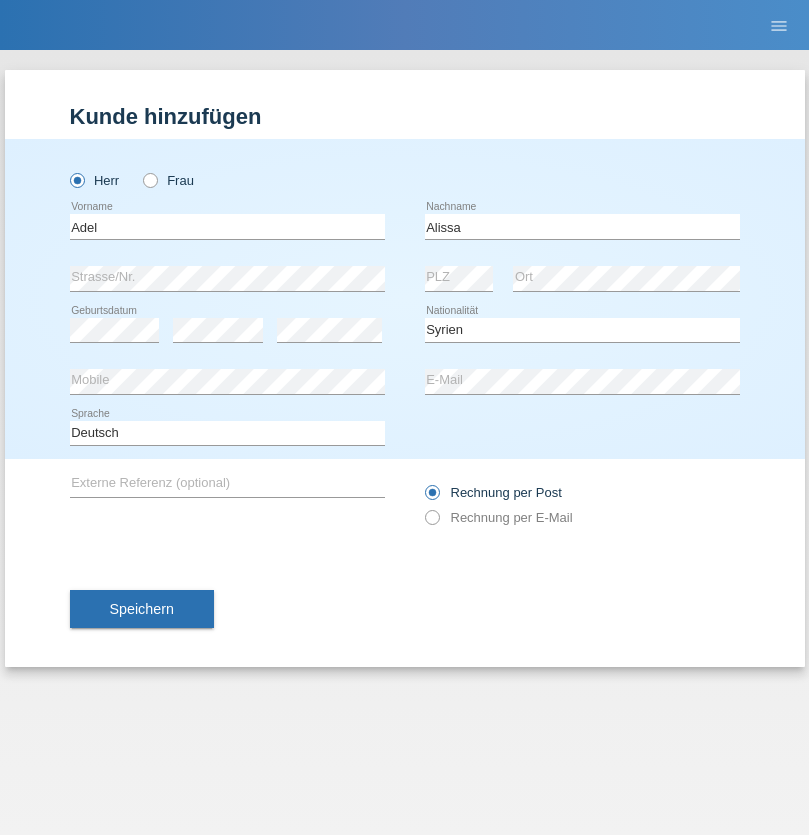 select on "C" 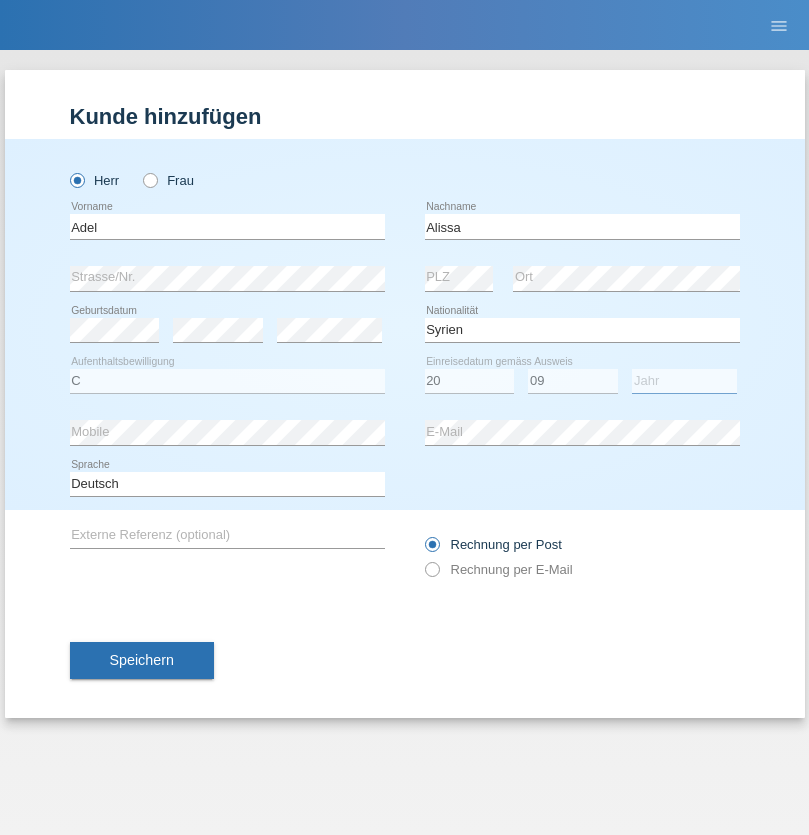 select on "2018" 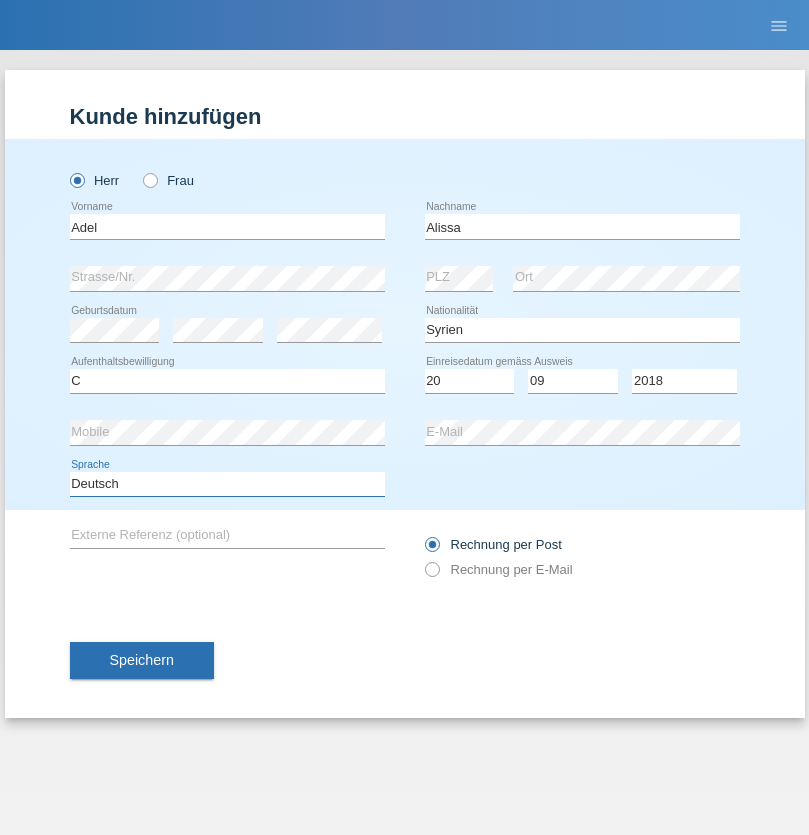 select on "en" 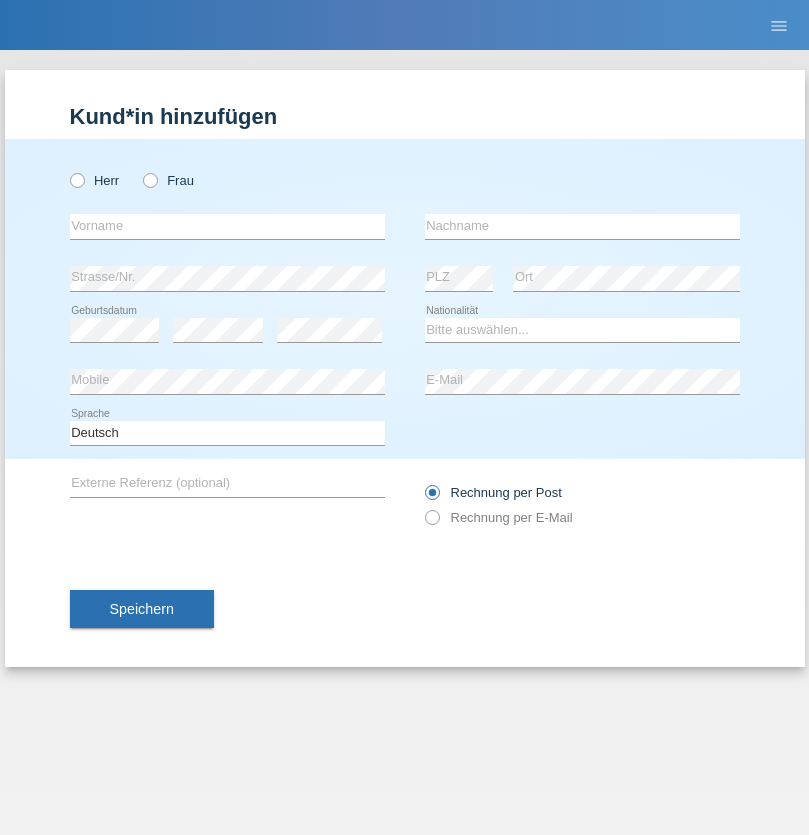 scroll, scrollTop: 0, scrollLeft: 0, axis: both 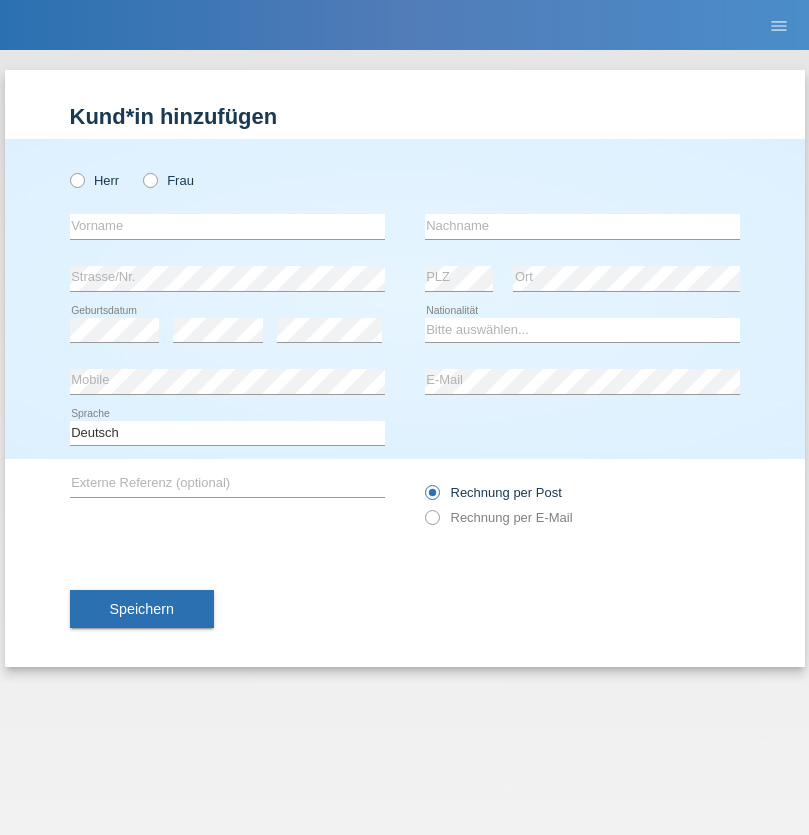 radio on "true" 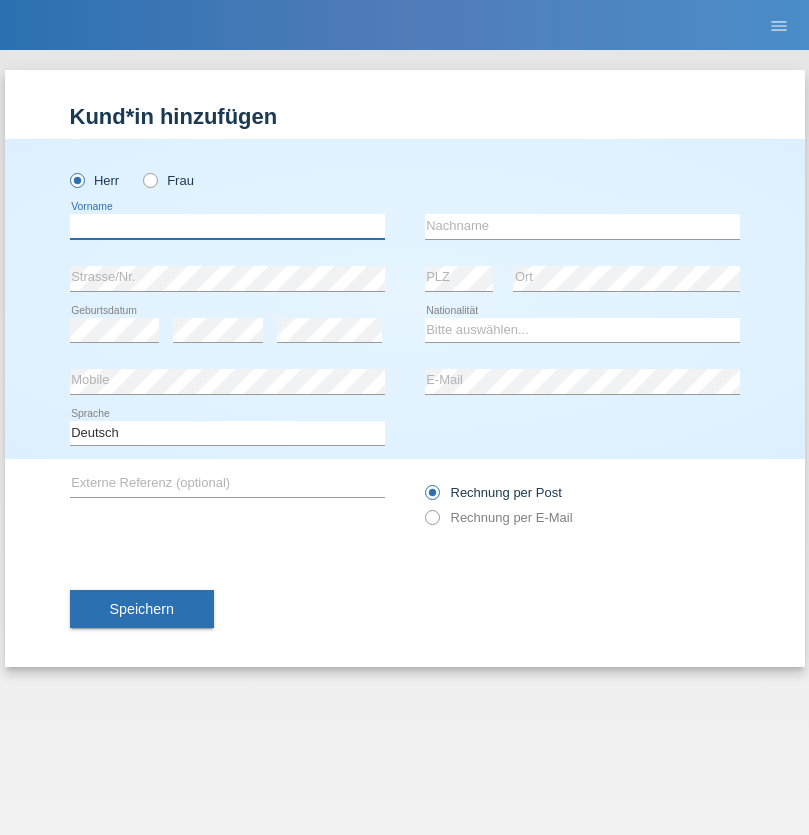 click at bounding box center (227, 226) 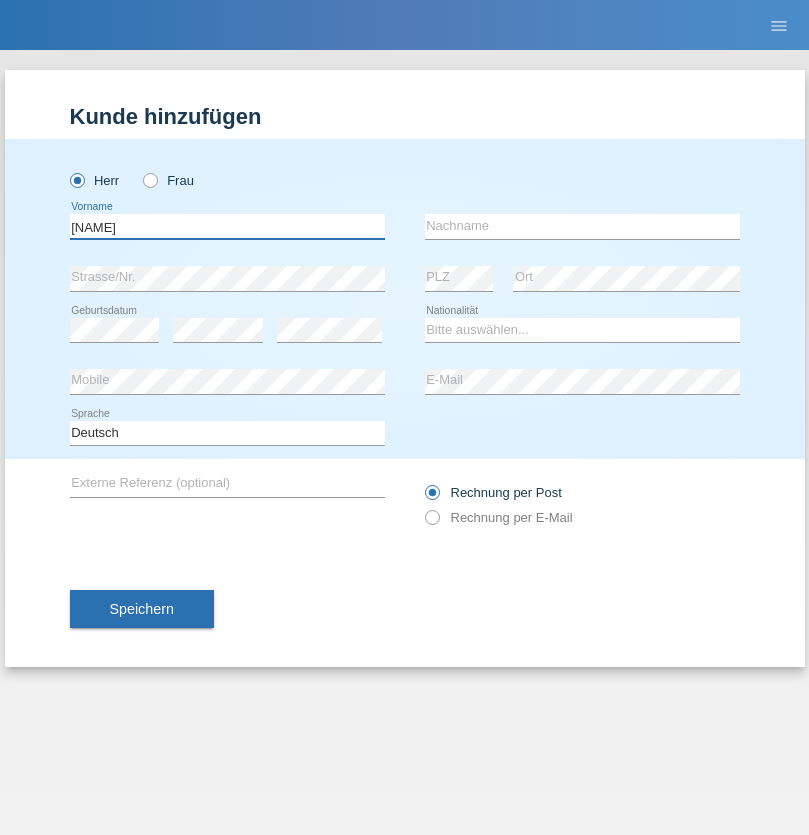 type on "[FIRST]" 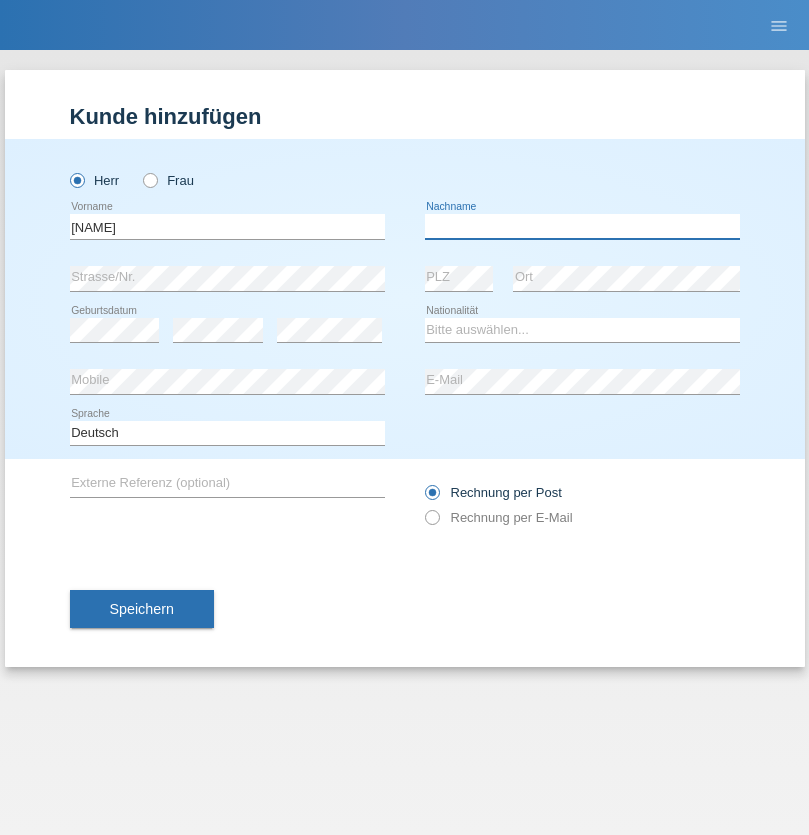 click at bounding box center (582, 226) 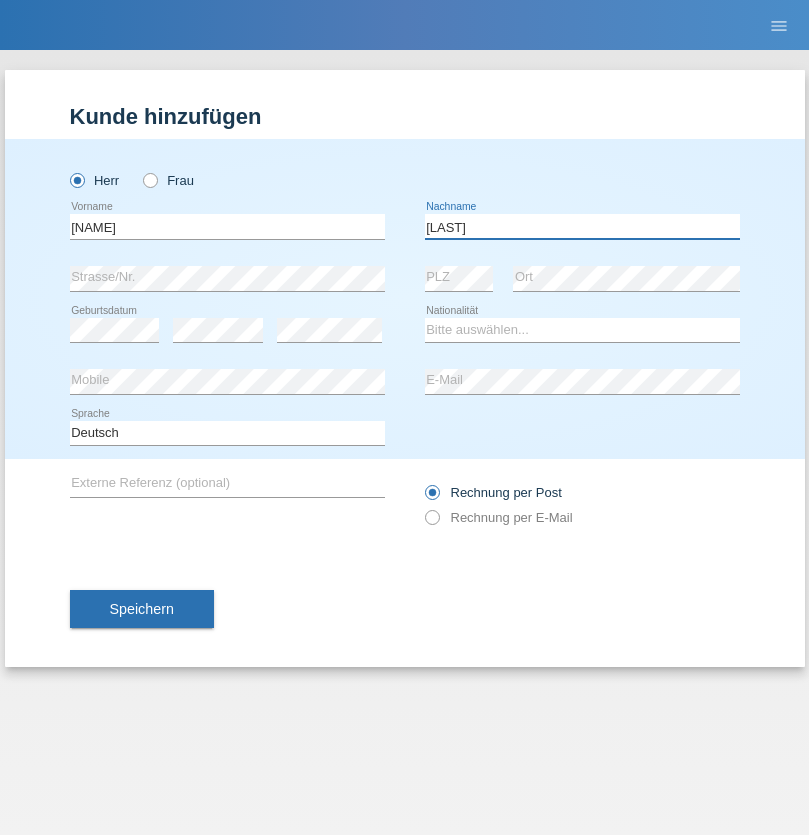 type on "[LAST]" 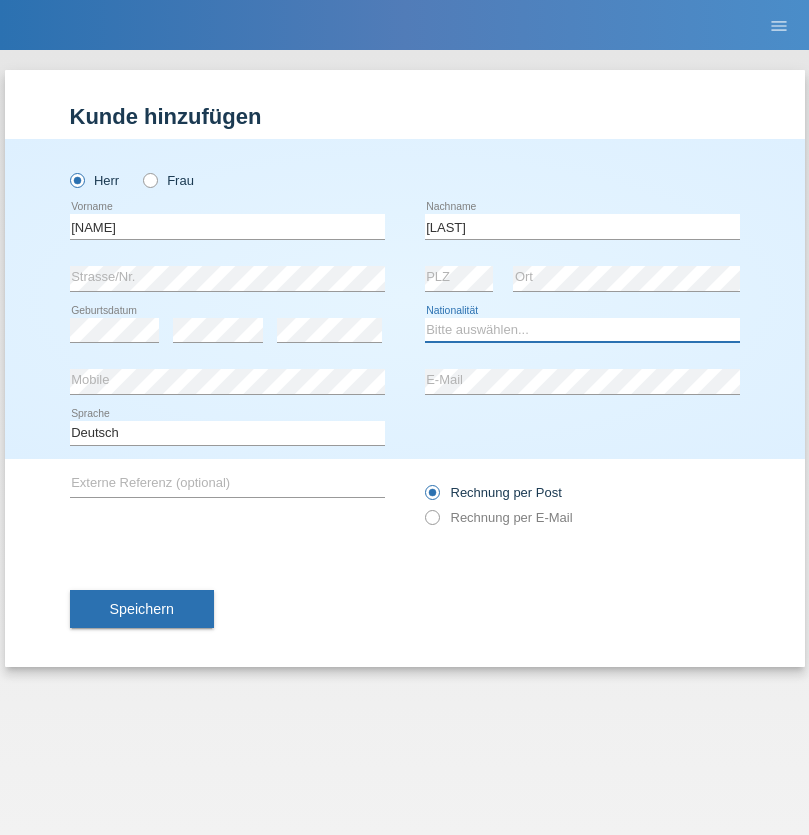 select on "CH" 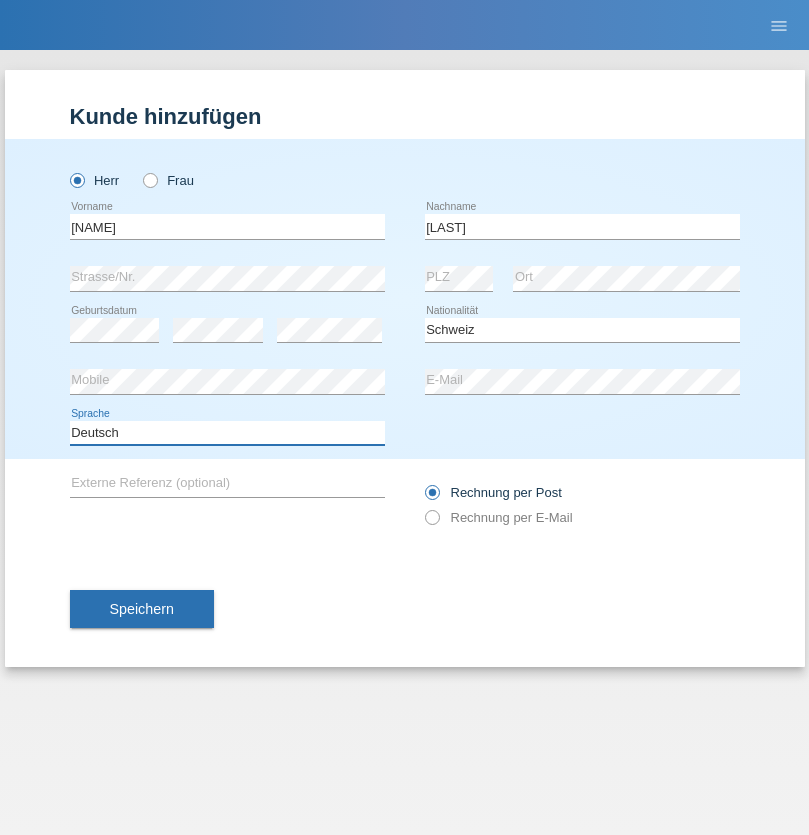 select on "en" 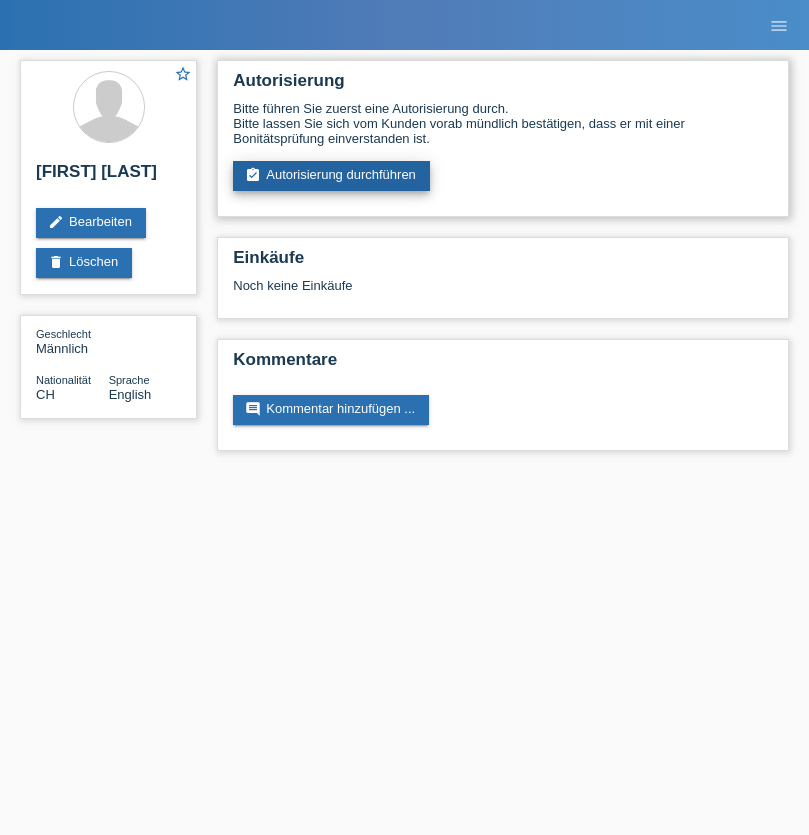 click on "assignment_turned_in  Autorisierung durchführen" at bounding box center (331, 176) 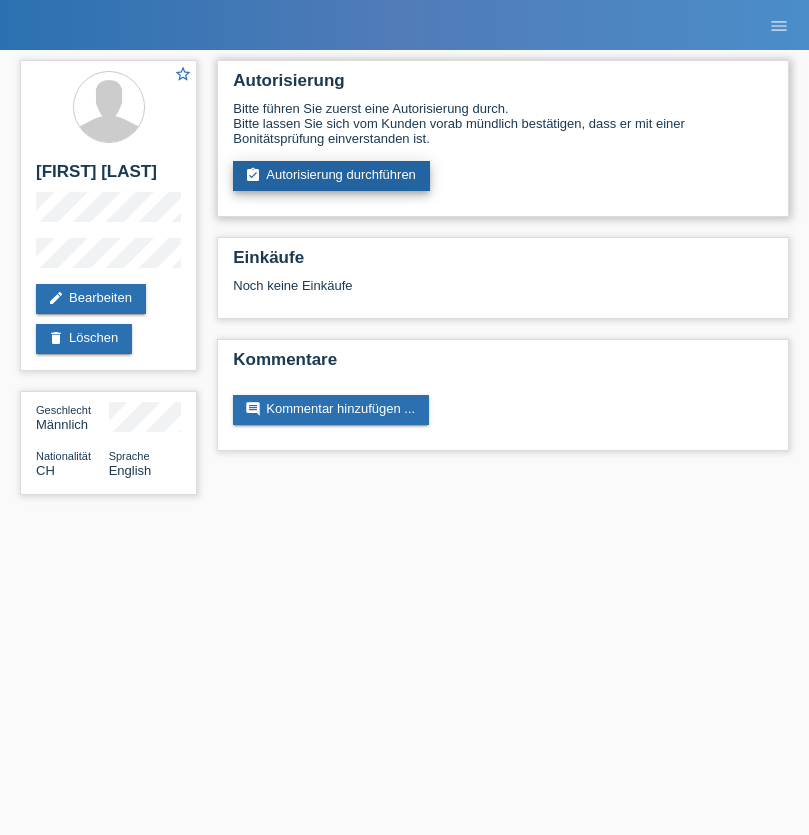 scroll, scrollTop: 0, scrollLeft: 0, axis: both 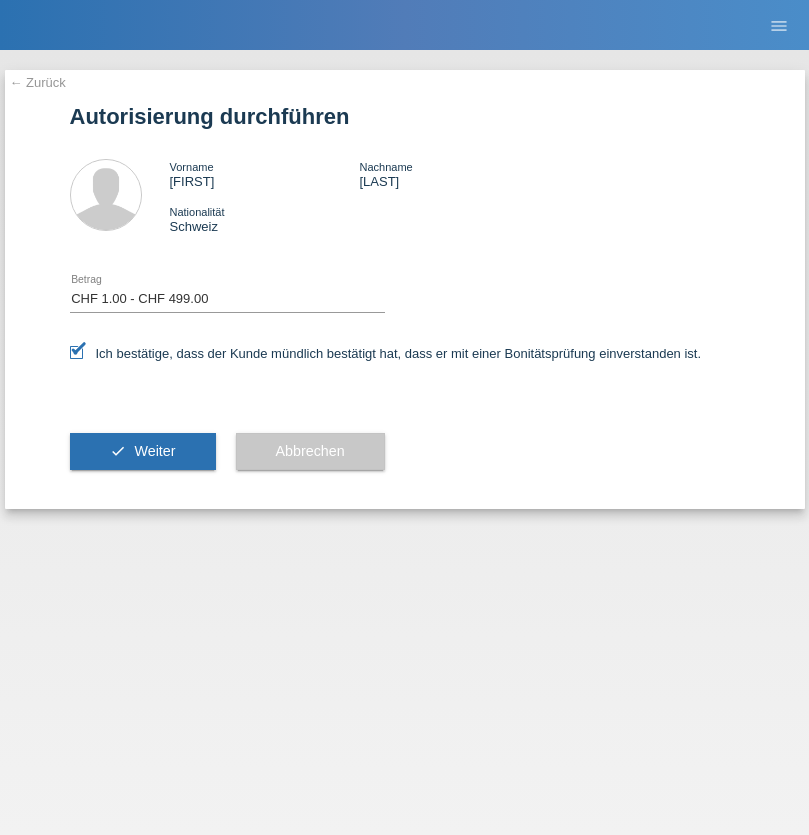 select on "1" 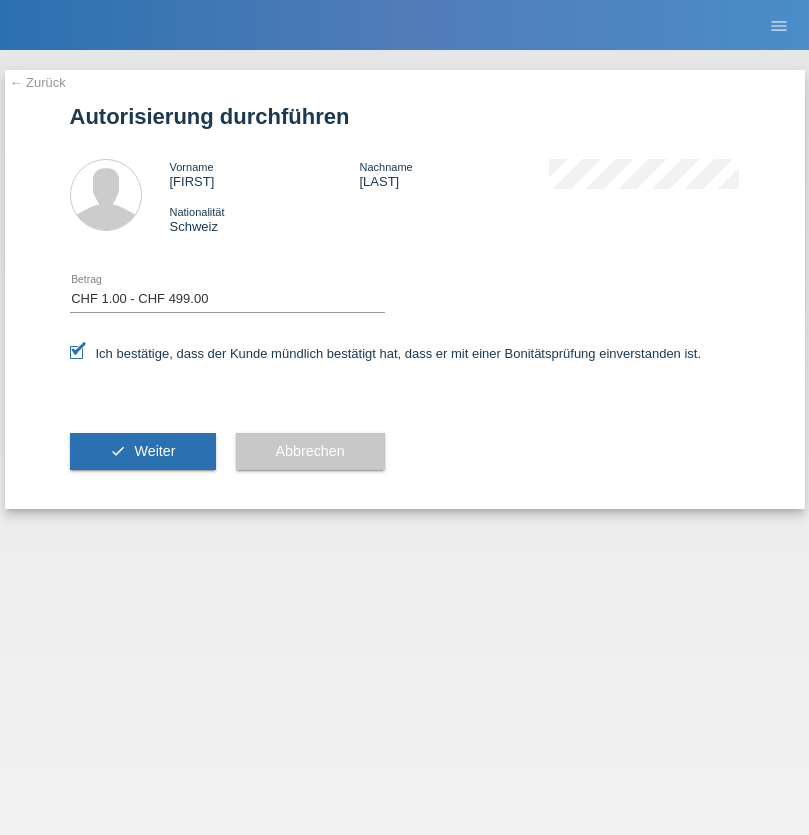 scroll, scrollTop: 0, scrollLeft: 0, axis: both 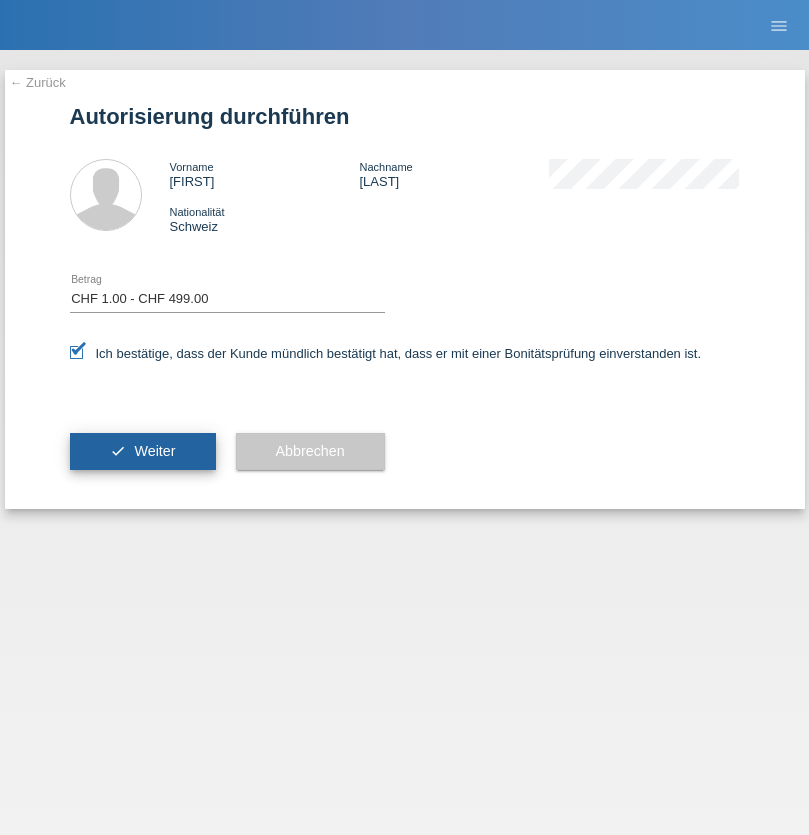 click on "Weiter" at bounding box center (154, 451) 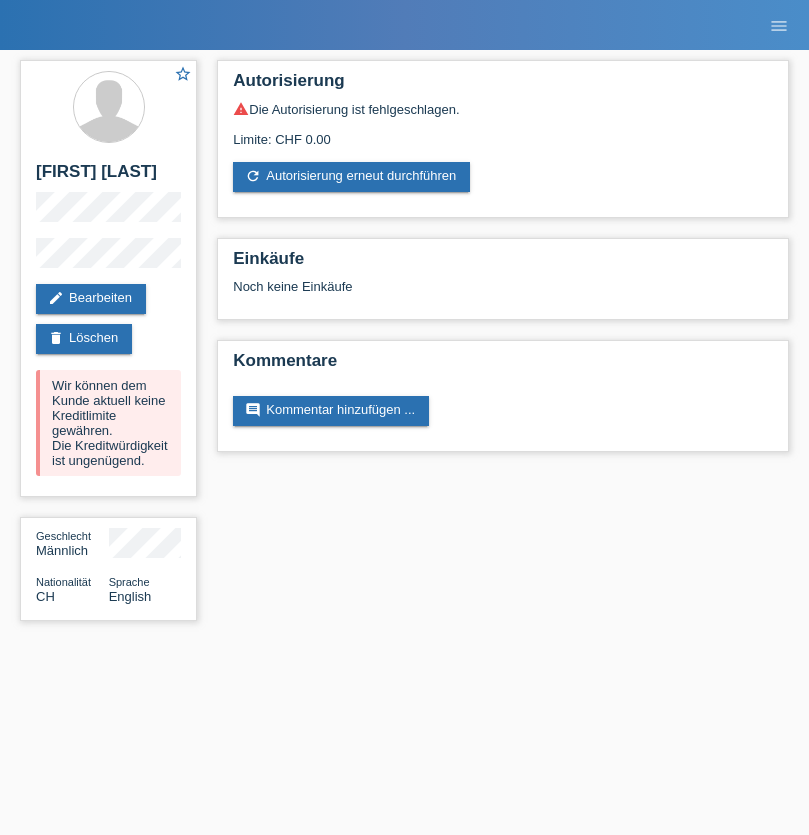 scroll, scrollTop: 0, scrollLeft: 0, axis: both 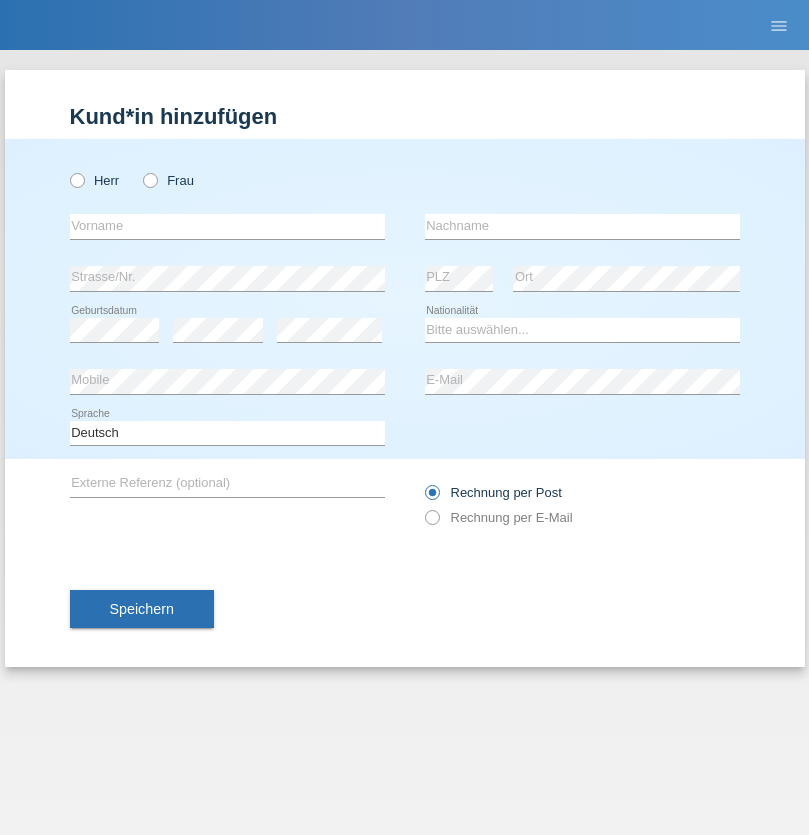 radio on "true" 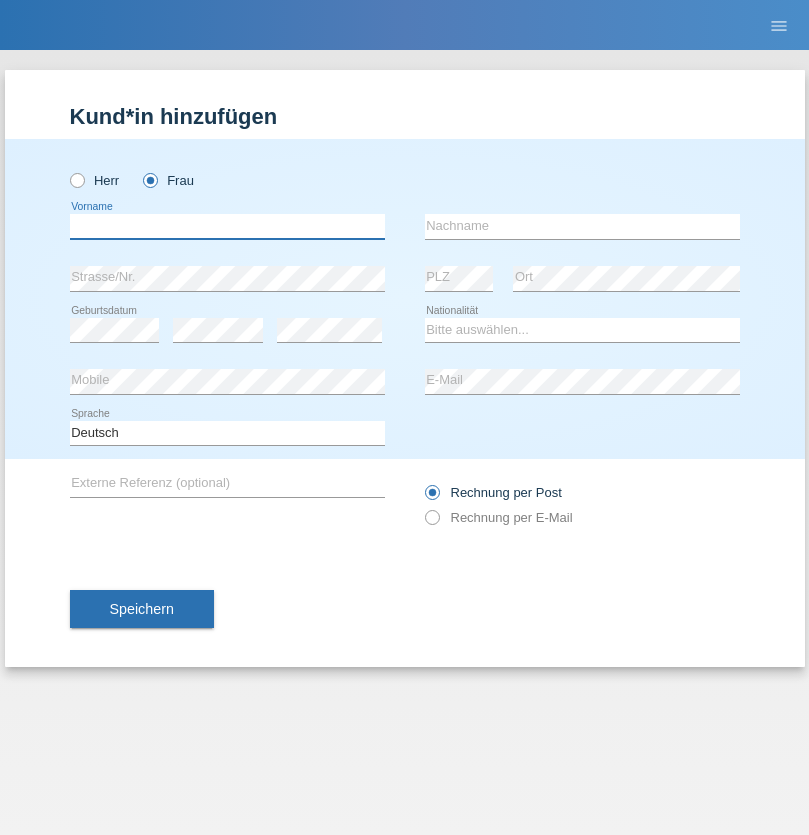 click at bounding box center (227, 226) 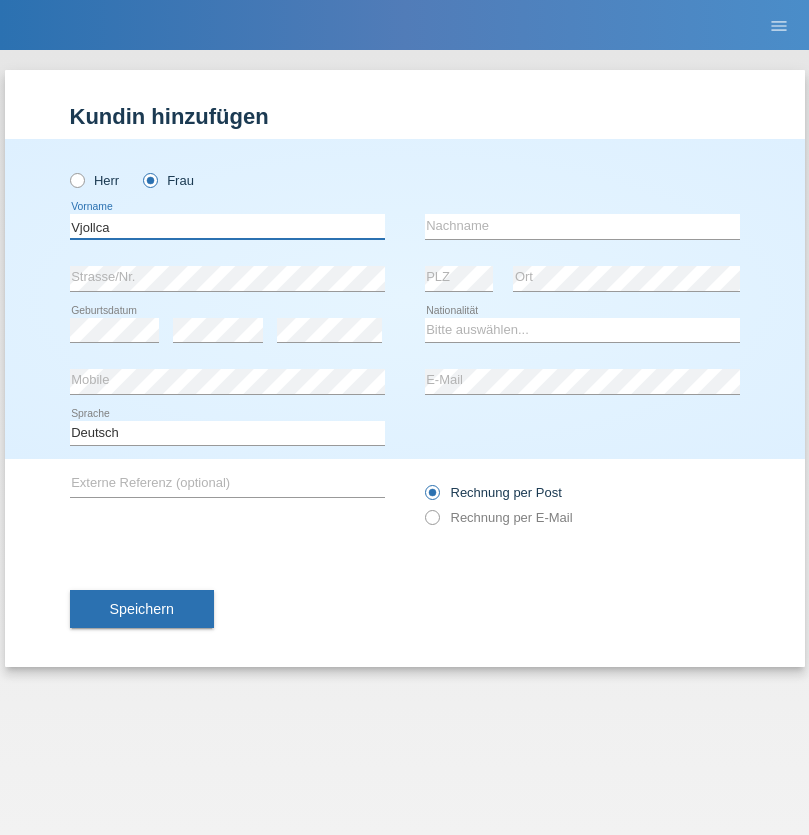 type on "Vjollca" 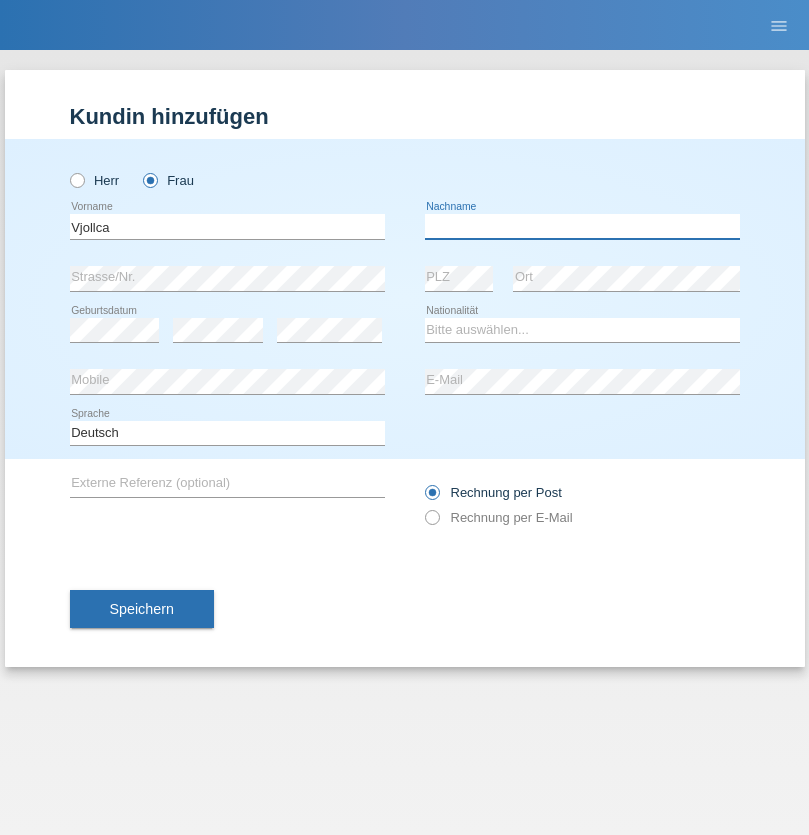 click at bounding box center [582, 226] 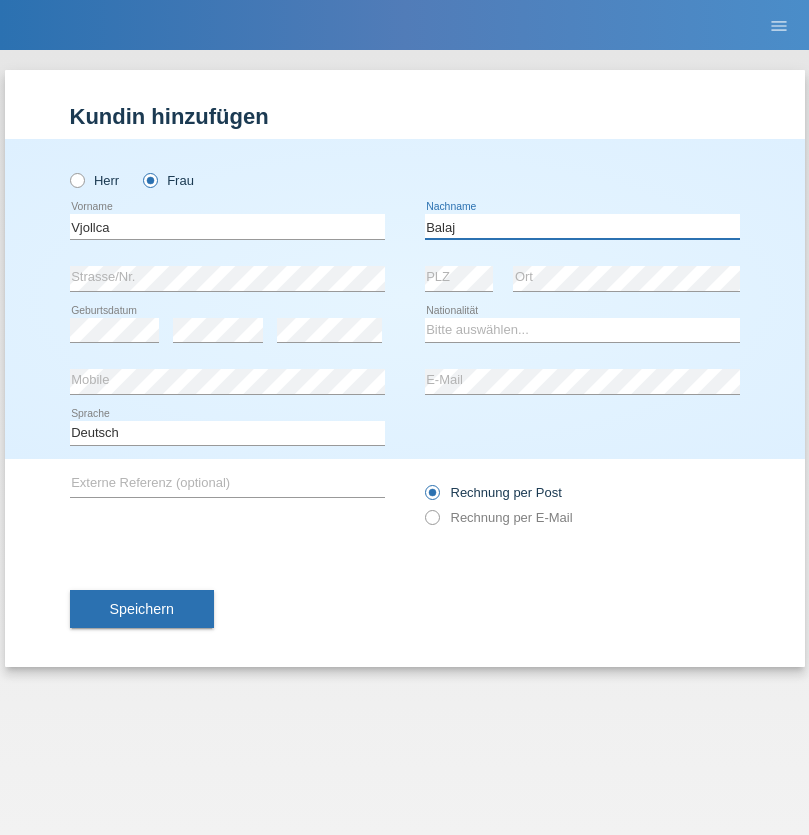 type on "Balaj" 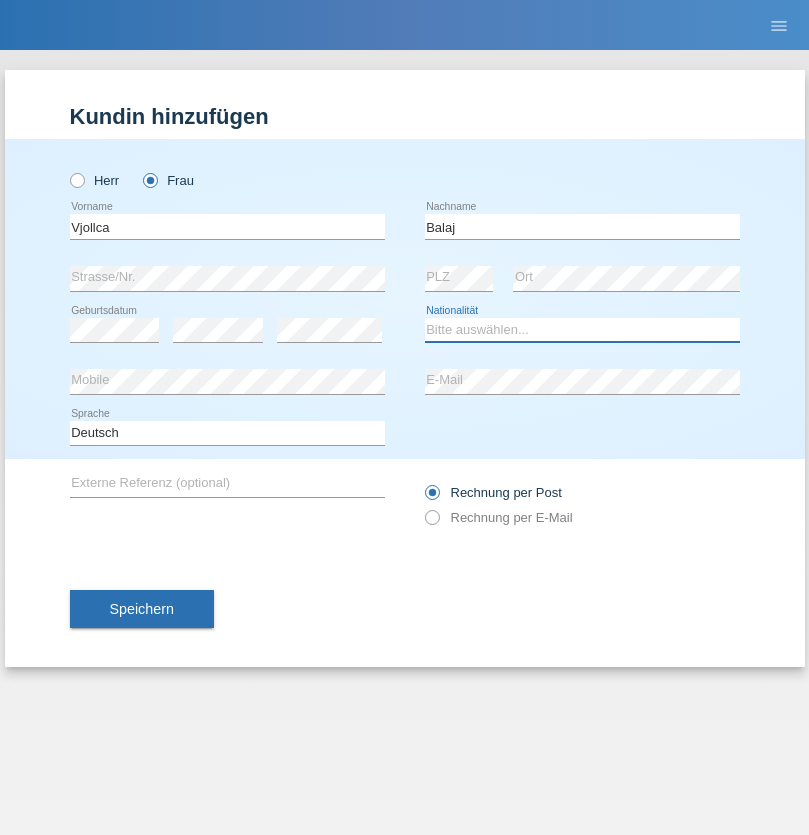 select on "XK" 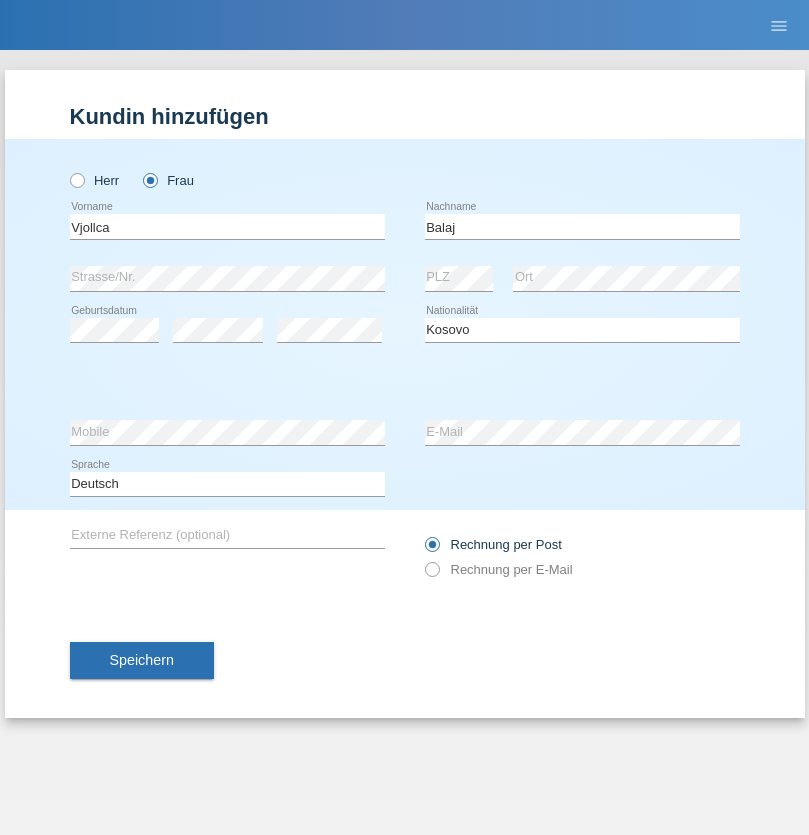 select on "C" 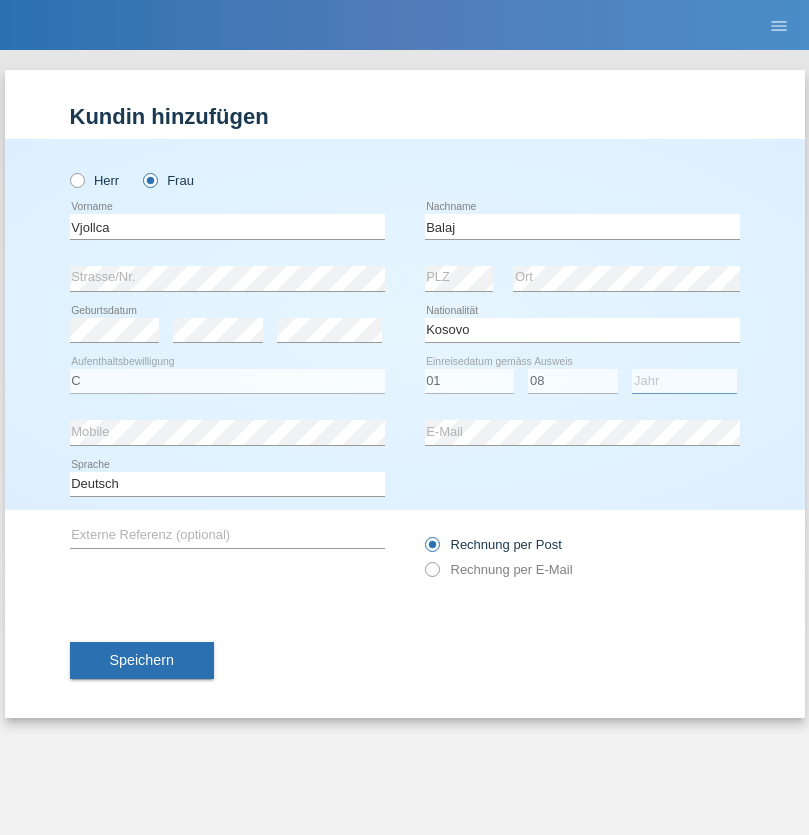 select on "2021" 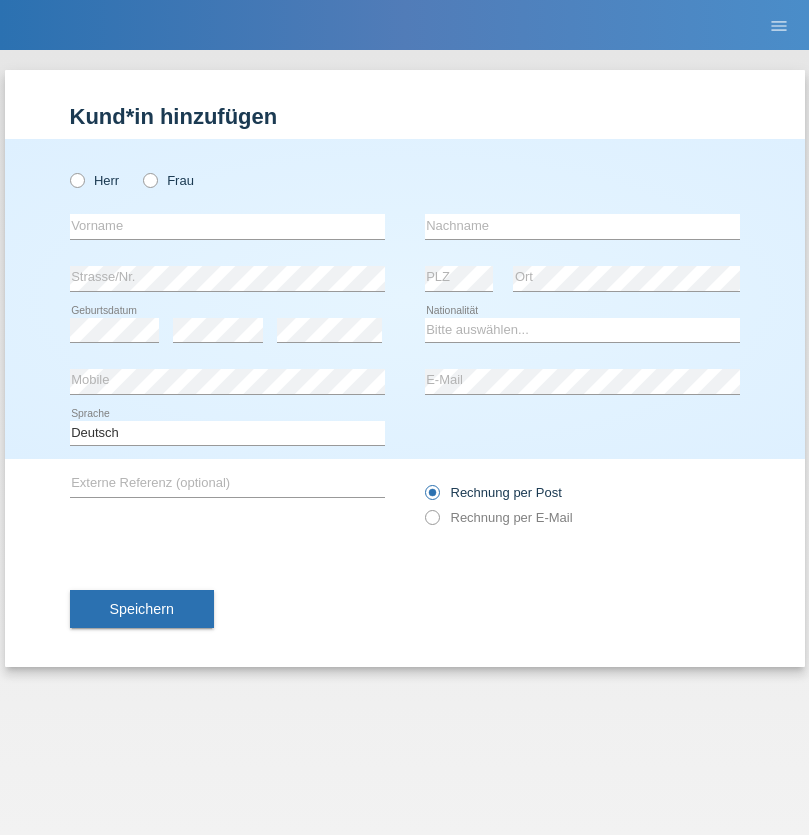 scroll, scrollTop: 0, scrollLeft: 0, axis: both 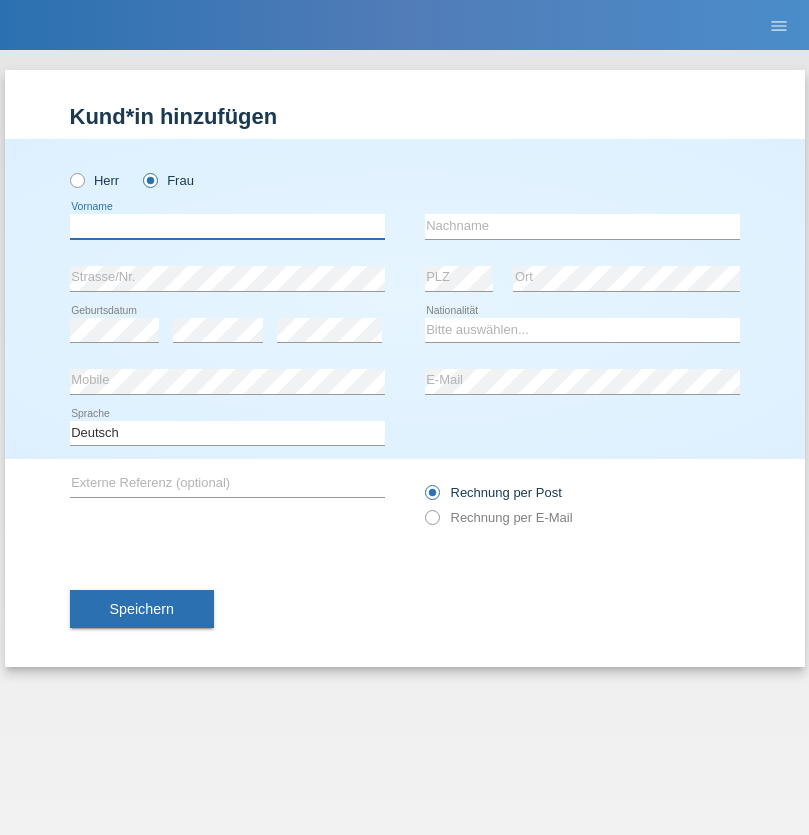 click at bounding box center (227, 226) 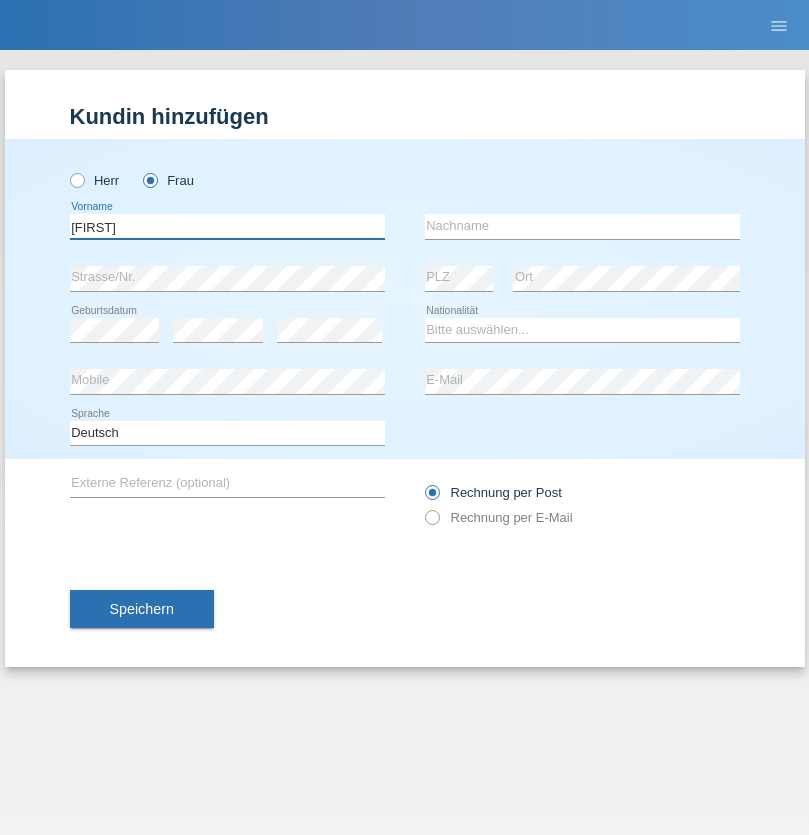 type on "[FIRST]" 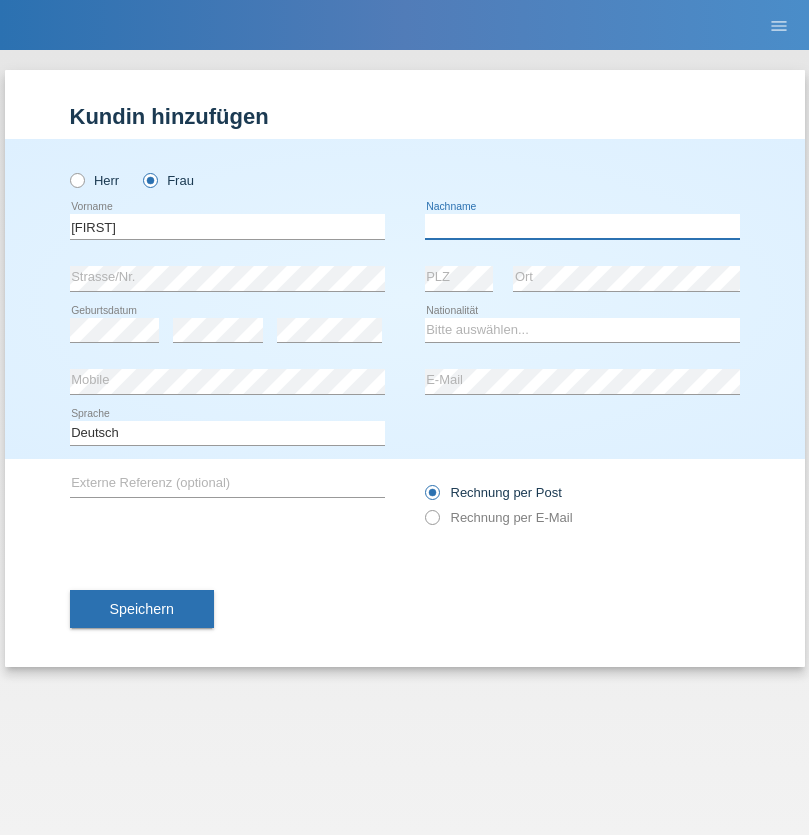 click at bounding box center (582, 226) 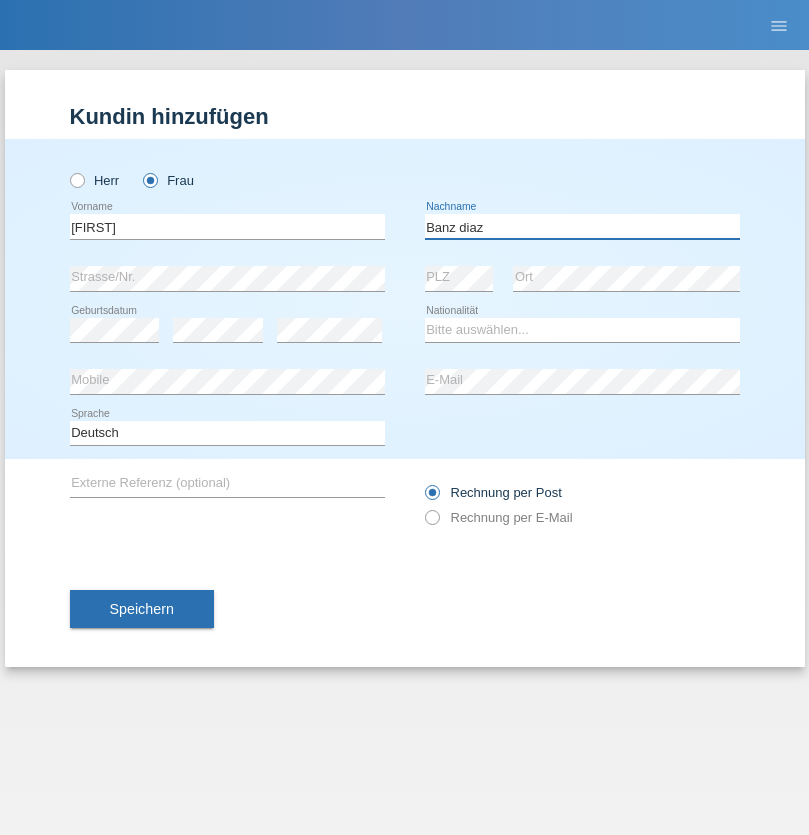 type on "Banz diaz" 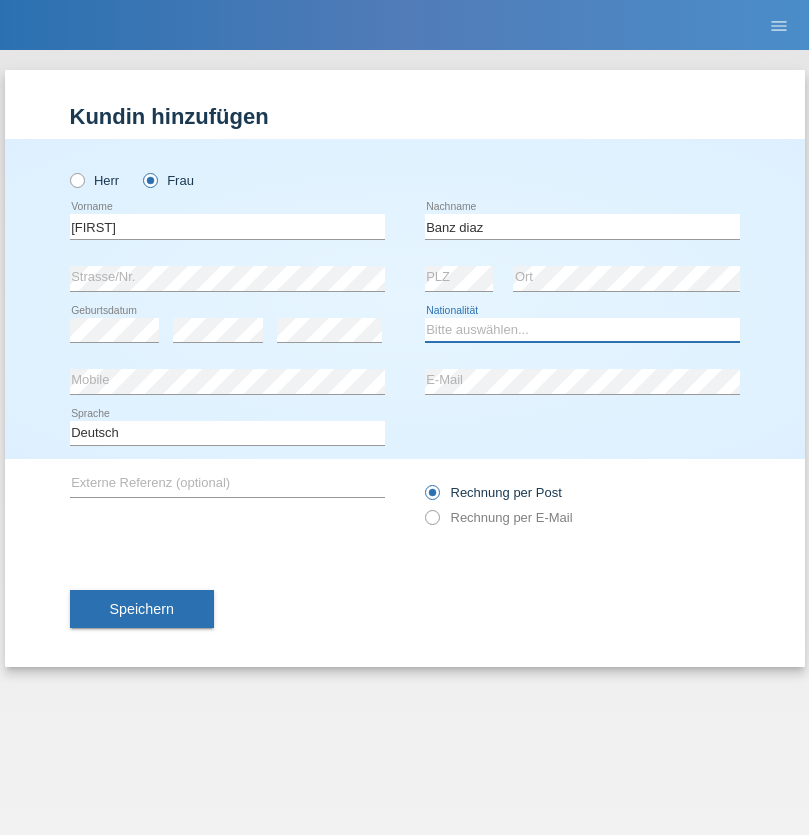 select on "CH" 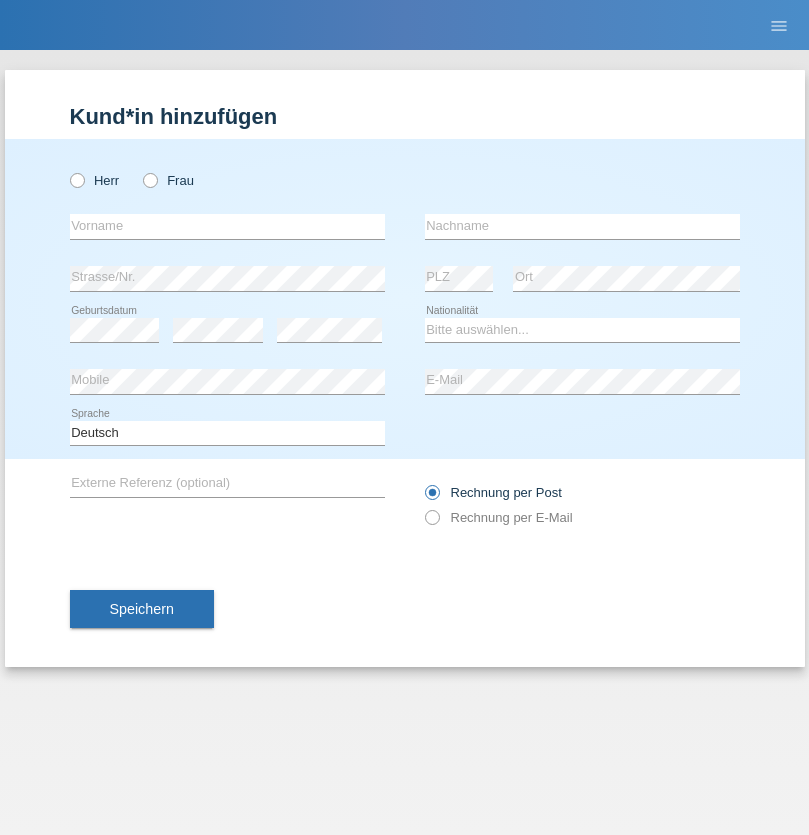 scroll, scrollTop: 0, scrollLeft: 0, axis: both 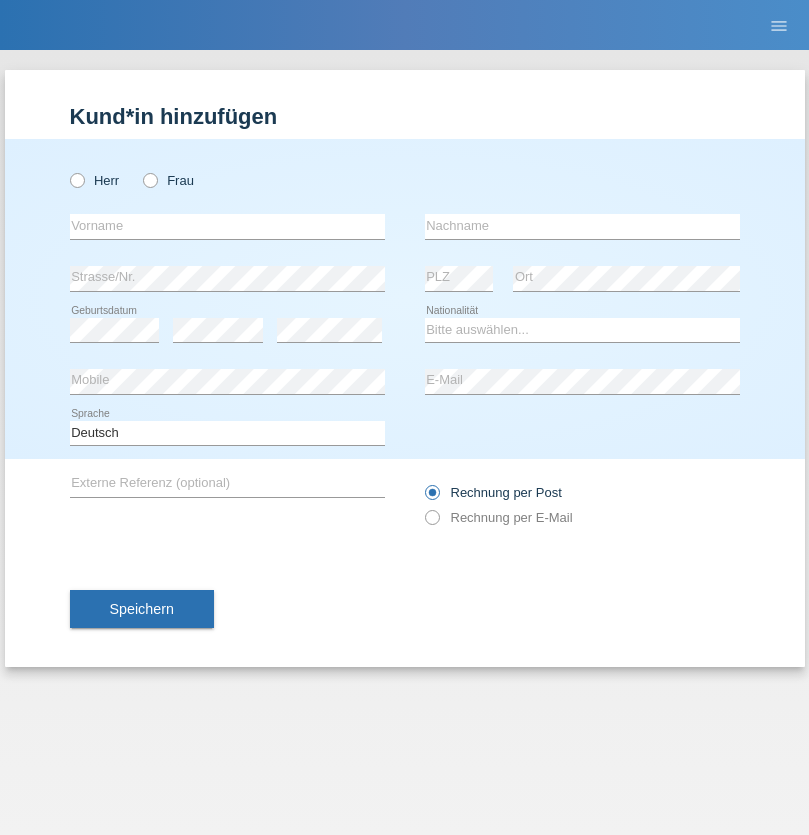 radio on "true" 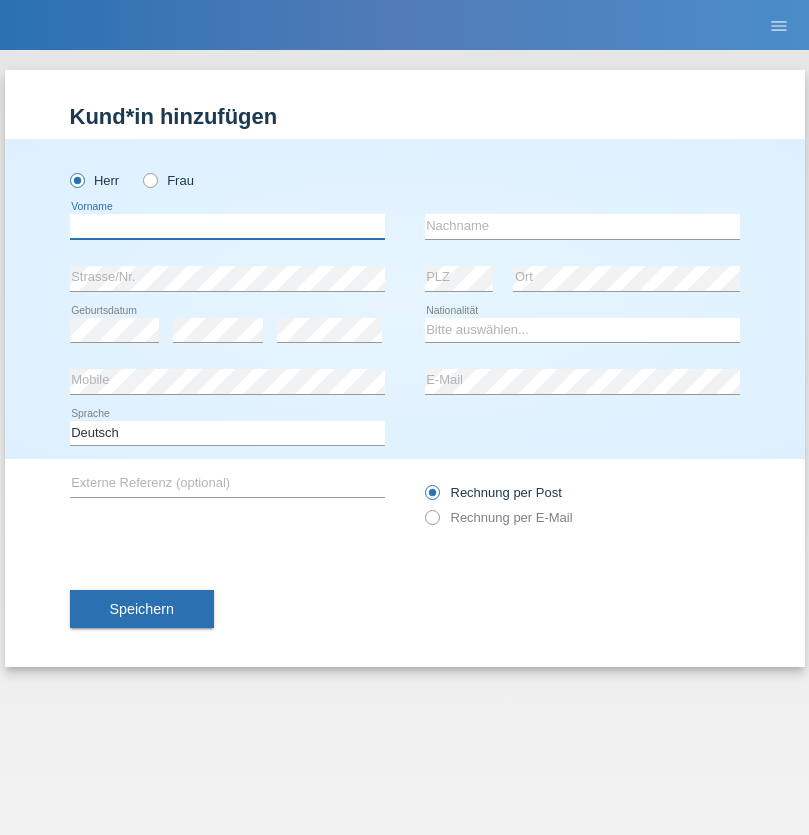 click at bounding box center (227, 226) 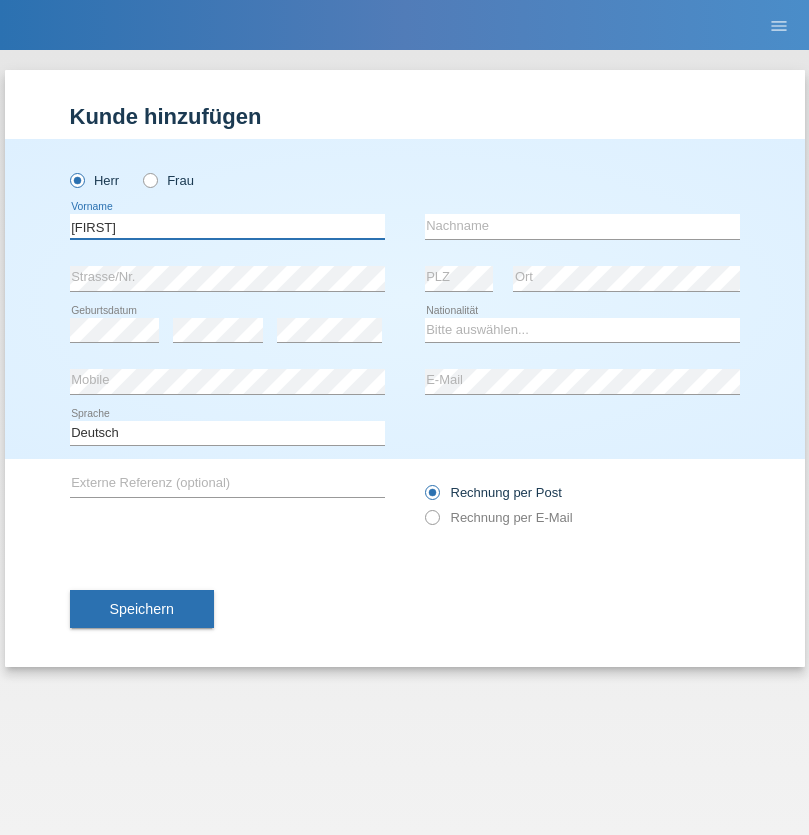 type on "Sascha" 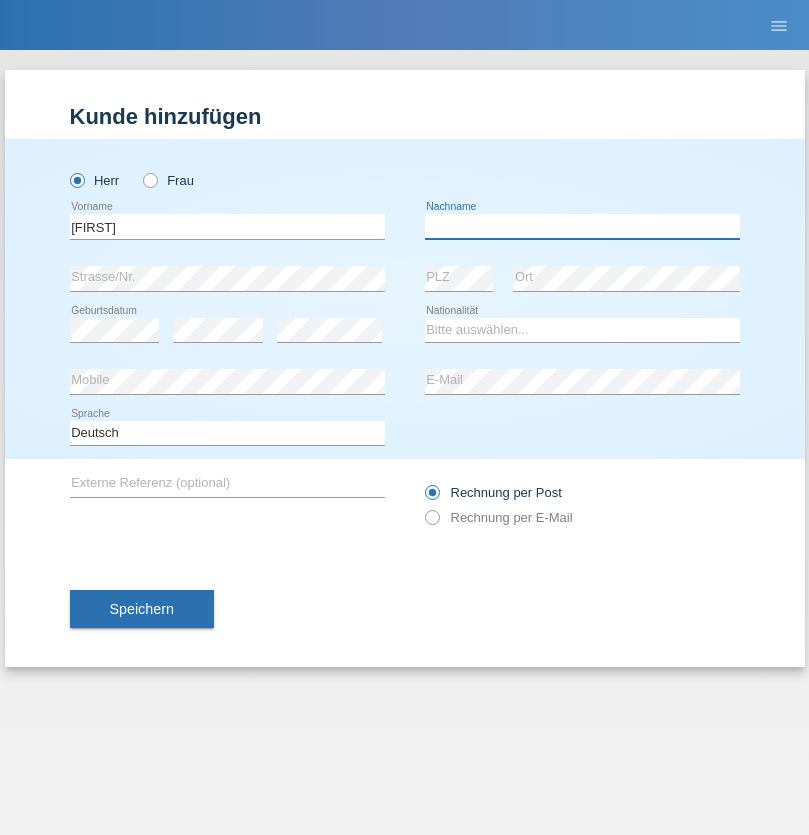 click at bounding box center (582, 226) 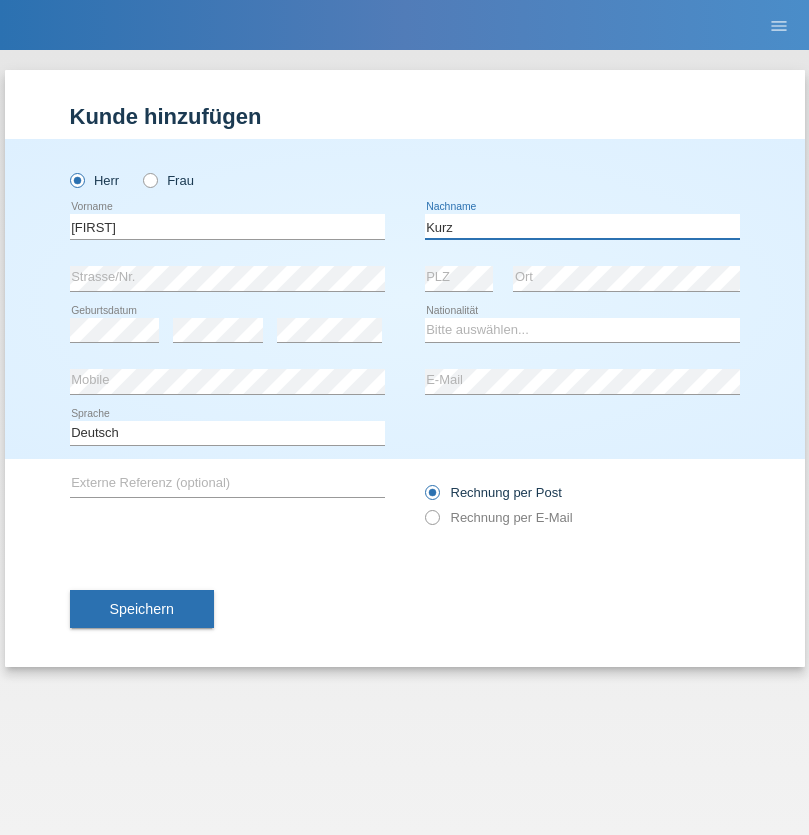 type on "Kurz" 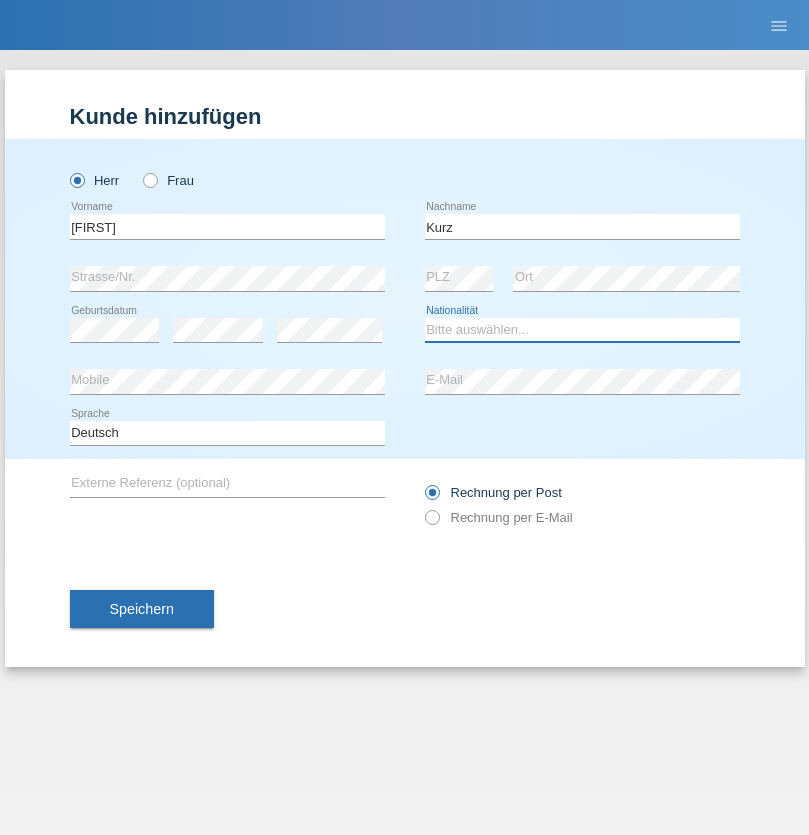 select on "CH" 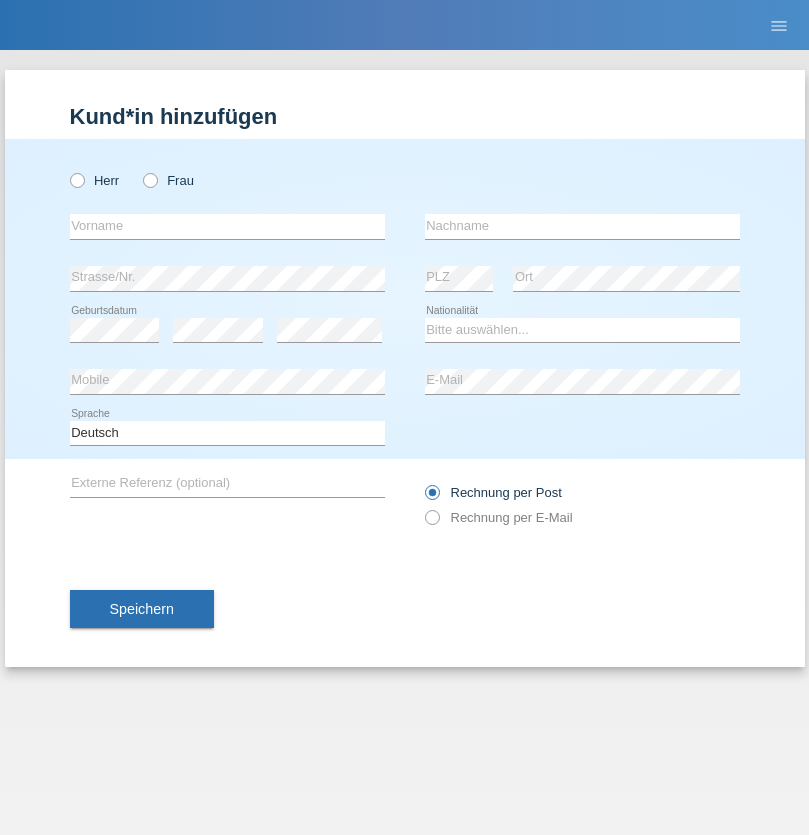 scroll, scrollTop: 0, scrollLeft: 0, axis: both 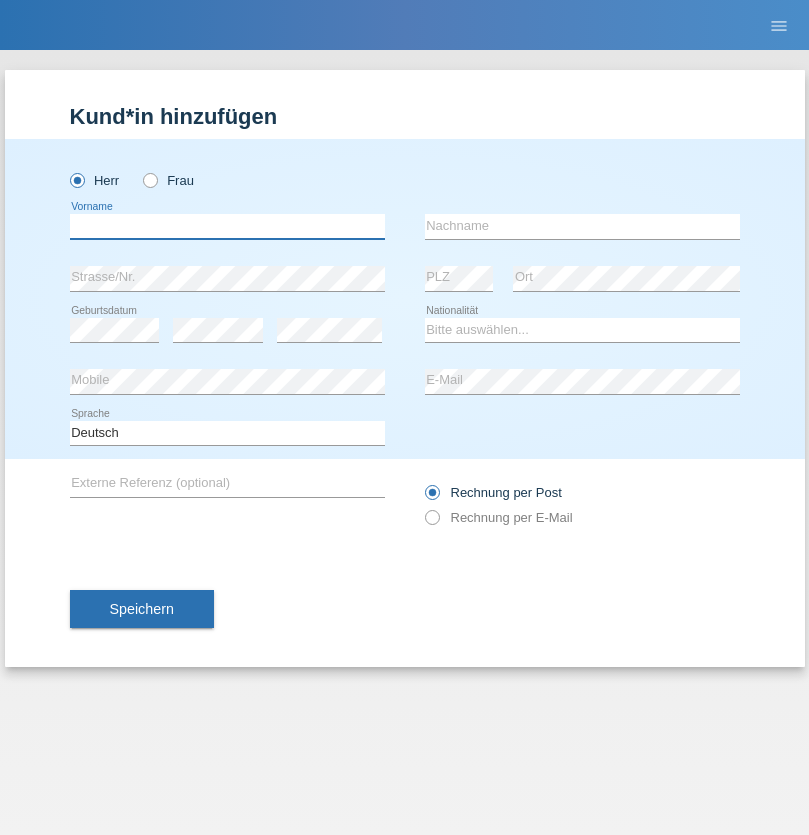 click at bounding box center [227, 226] 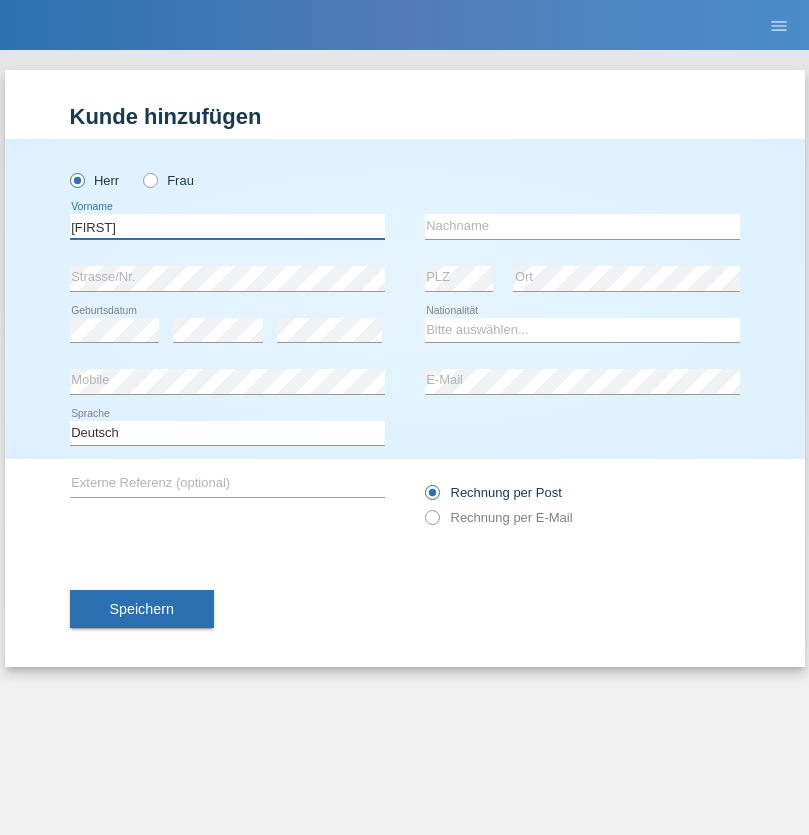 type on "[FIRST]" 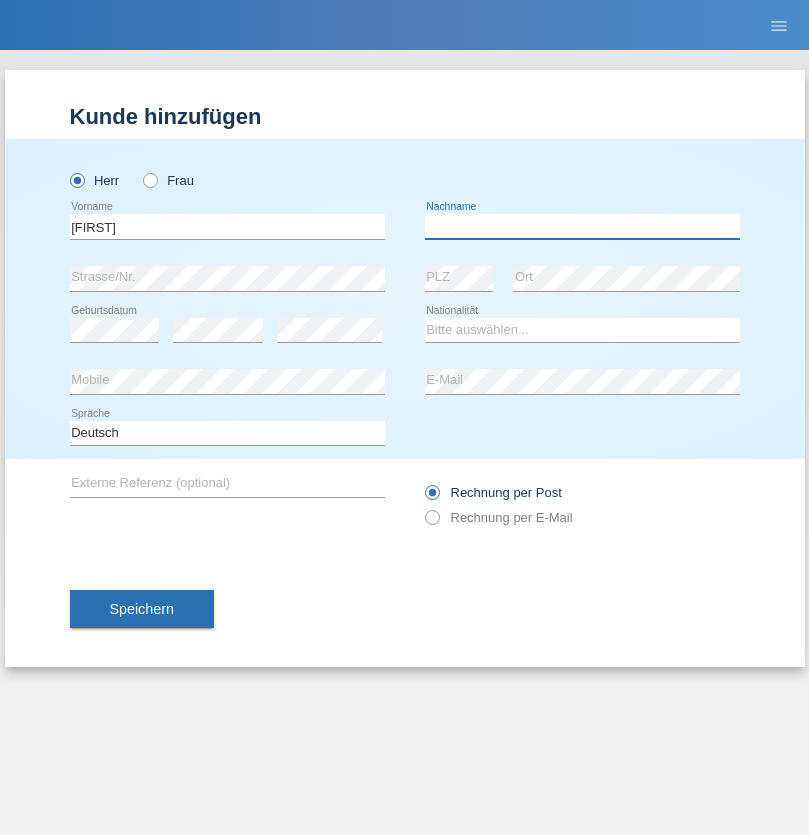 click at bounding box center (582, 226) 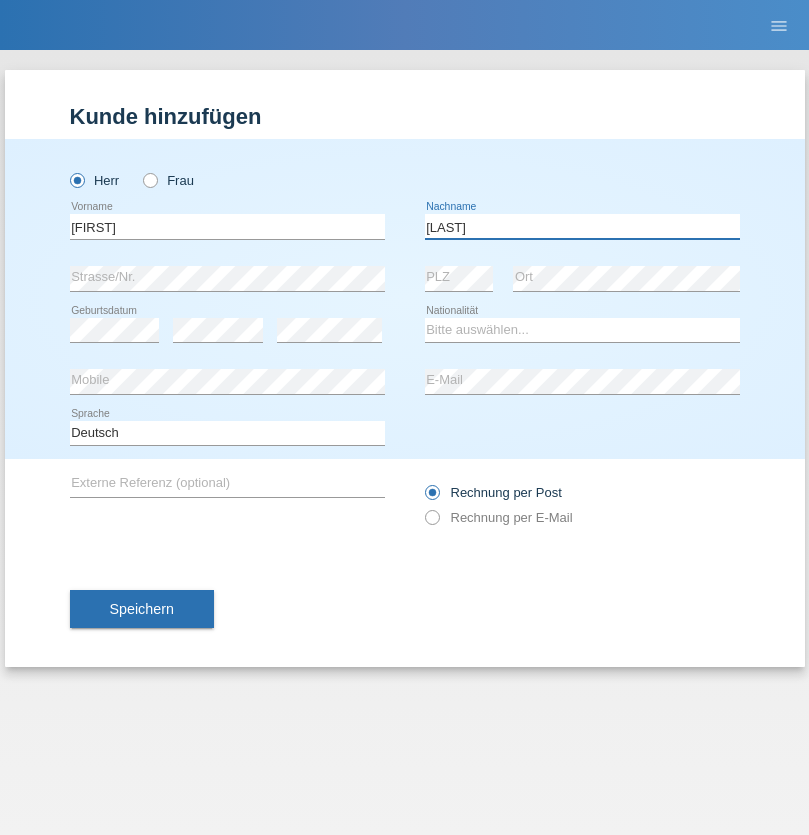 type on "[LAST]" 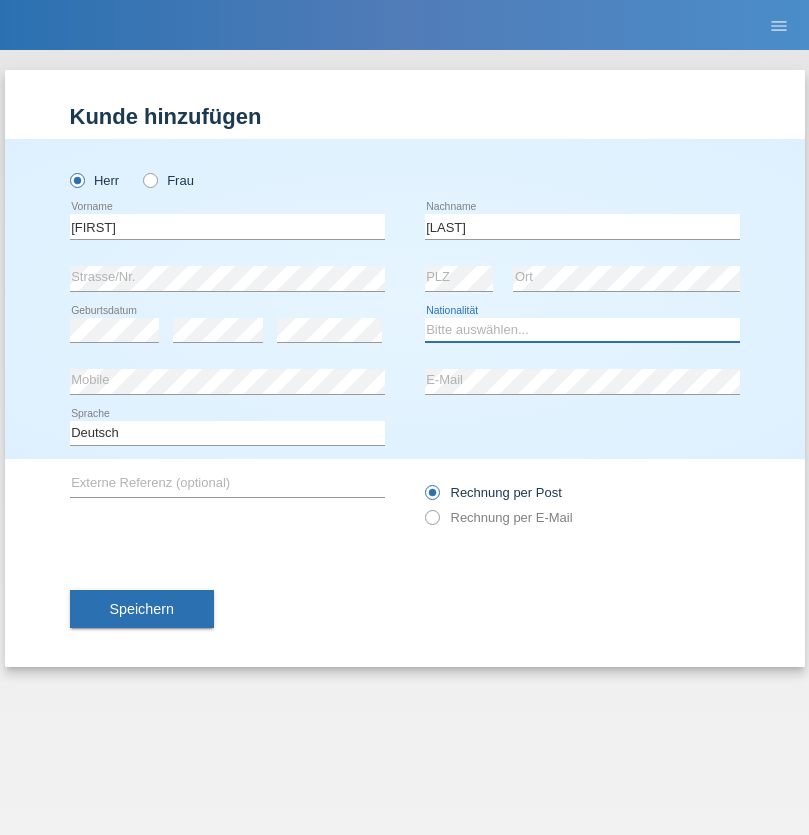 select on "CH" 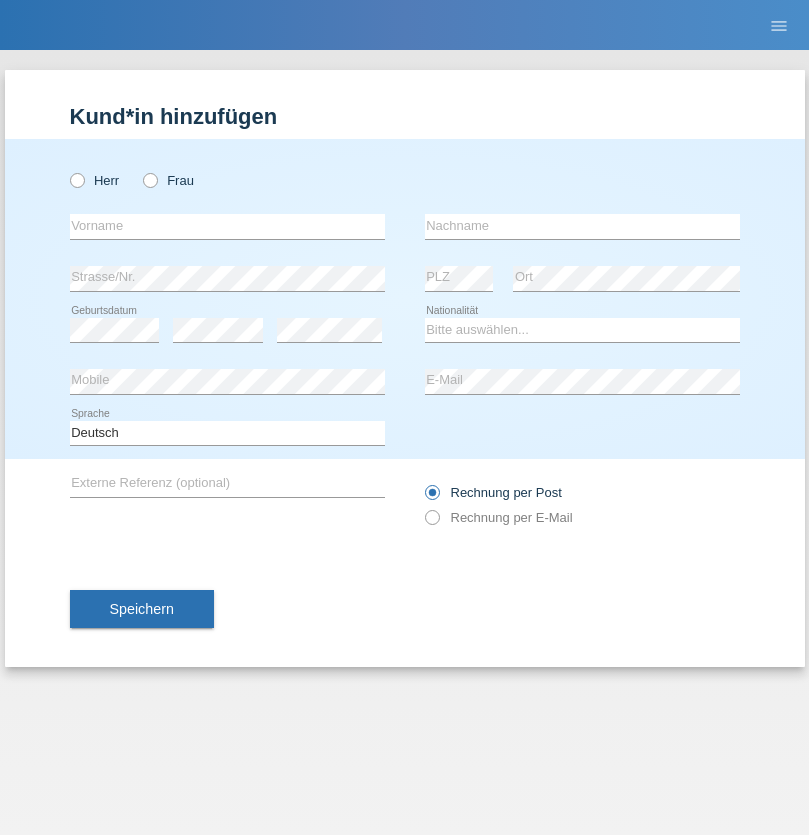 scroll, scrollTop: 0, scrollLeft: 0, axis: both 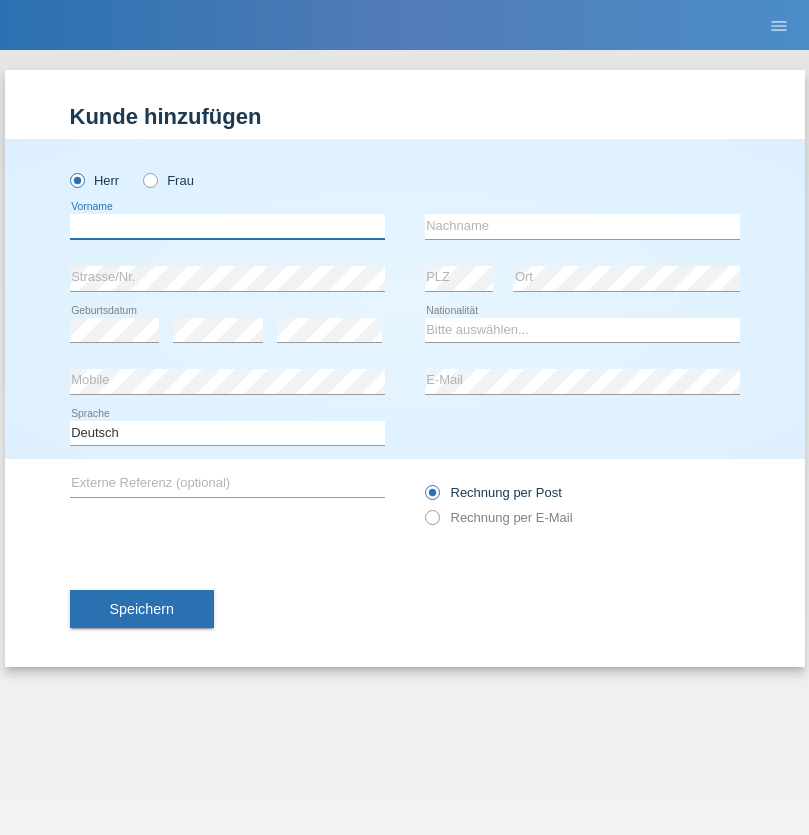 click at bounding box center [227, 226] 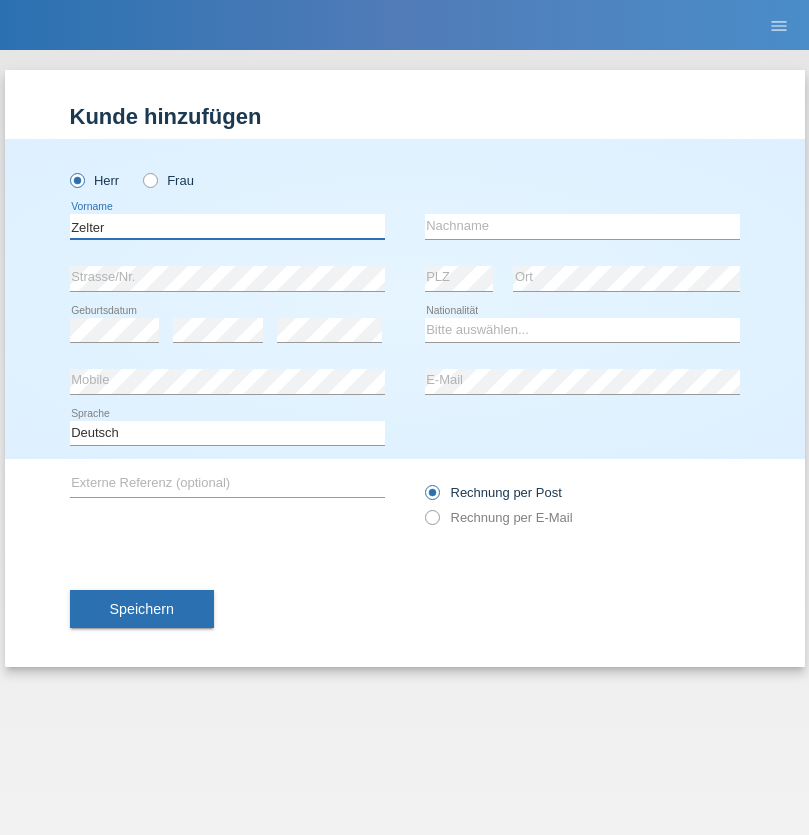 type on "Zelter" 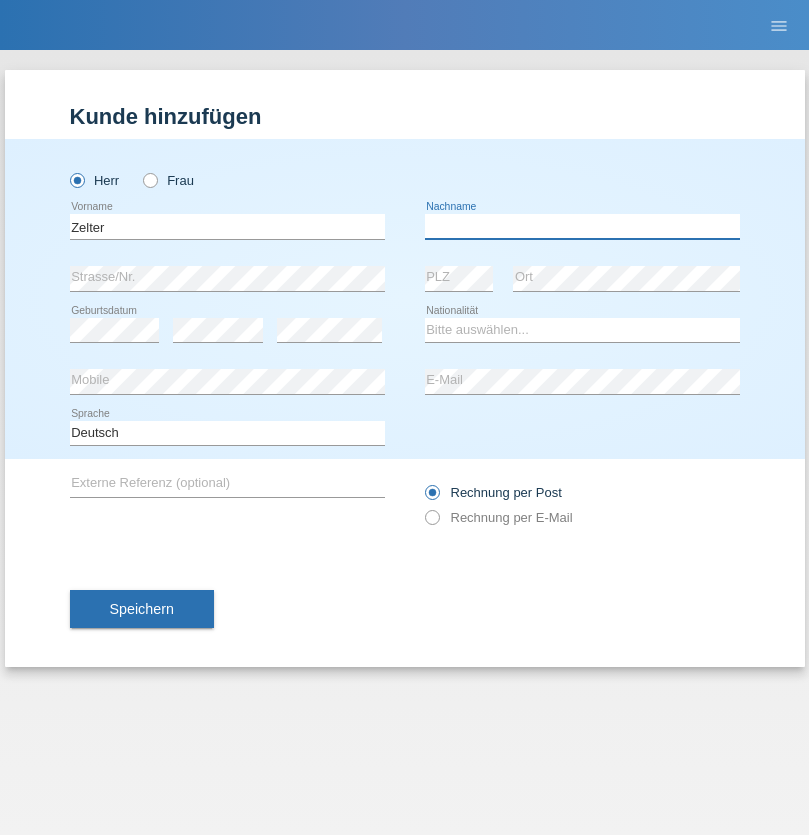 click at bounding box center [582, 226] 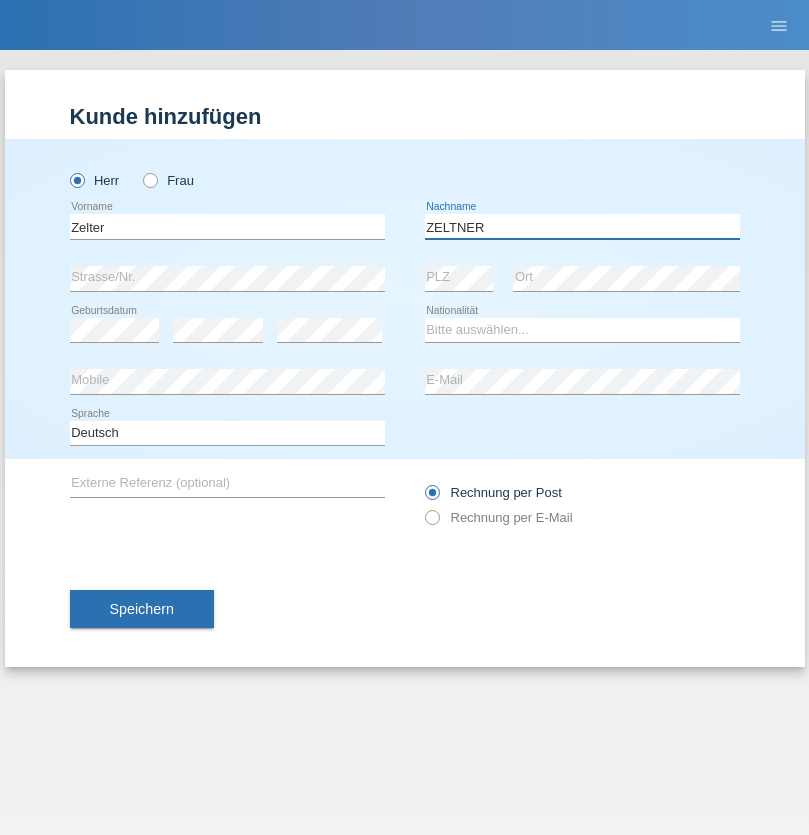 type on "ZELTNER" 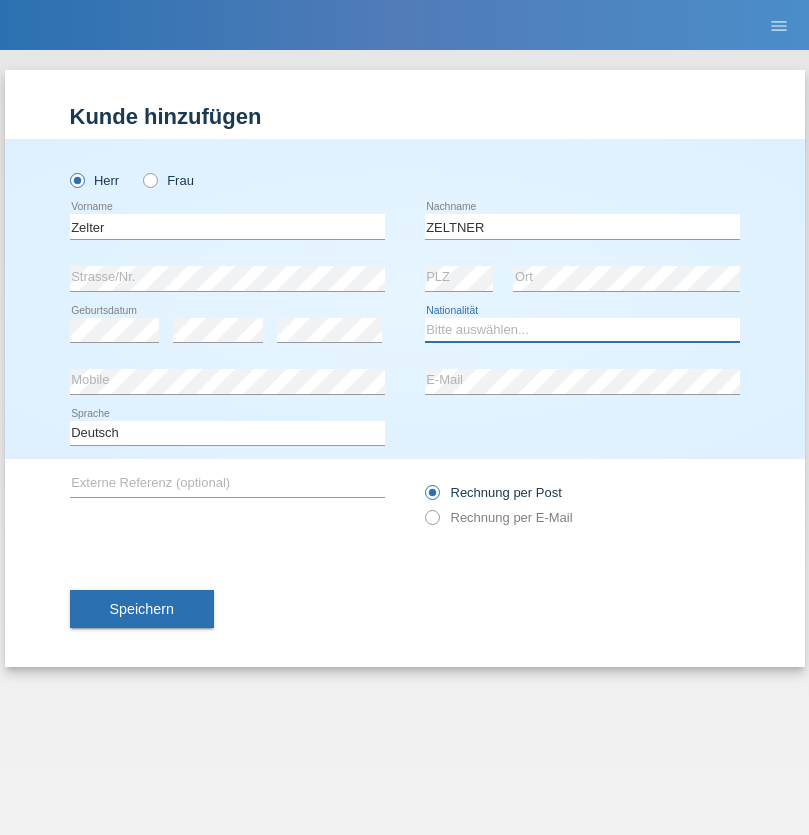 select on "CH" 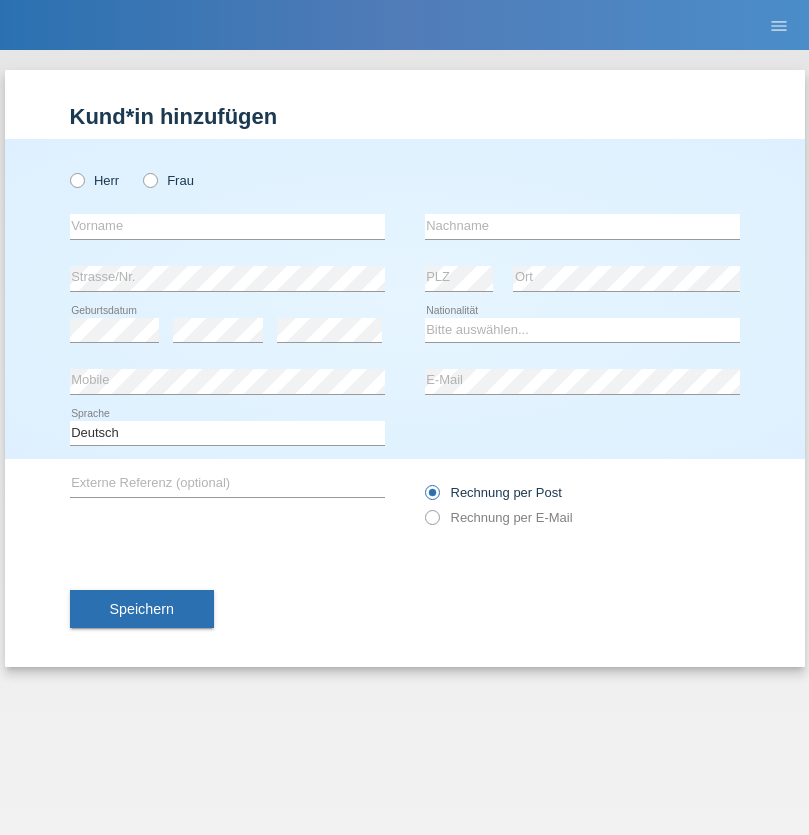 scroll, scrollTop: 0, scrollLeft: 0, axis: both 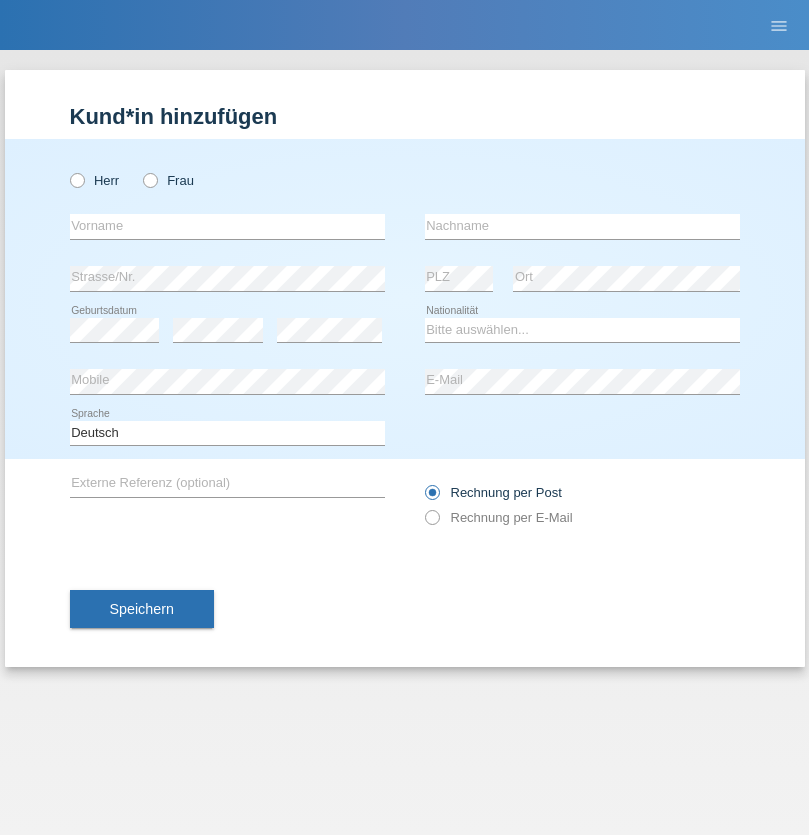 radio on "true" 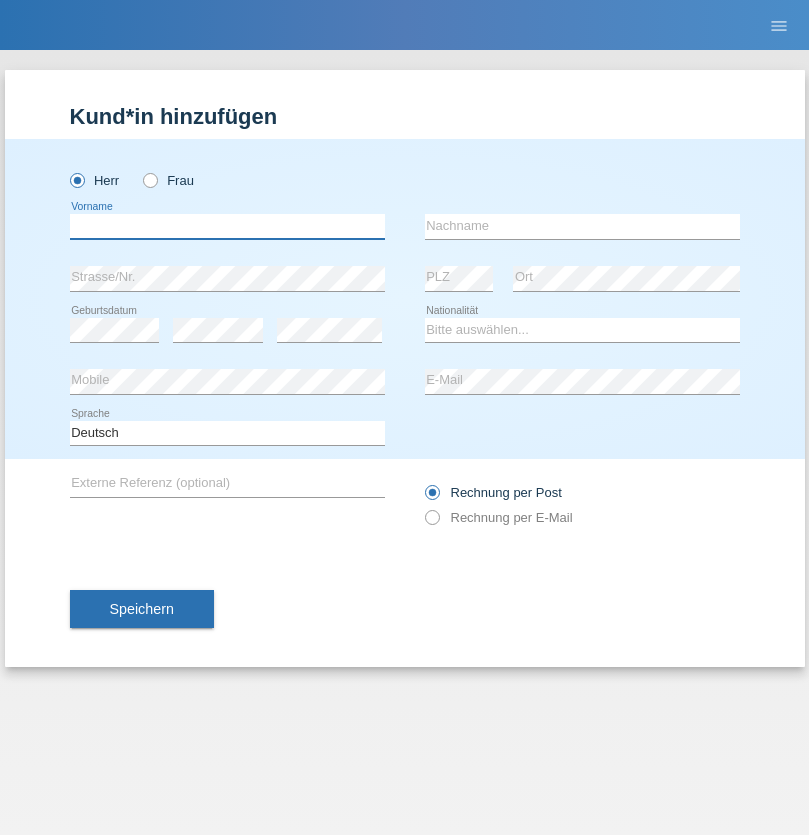 click at bounding box center [227, 226] 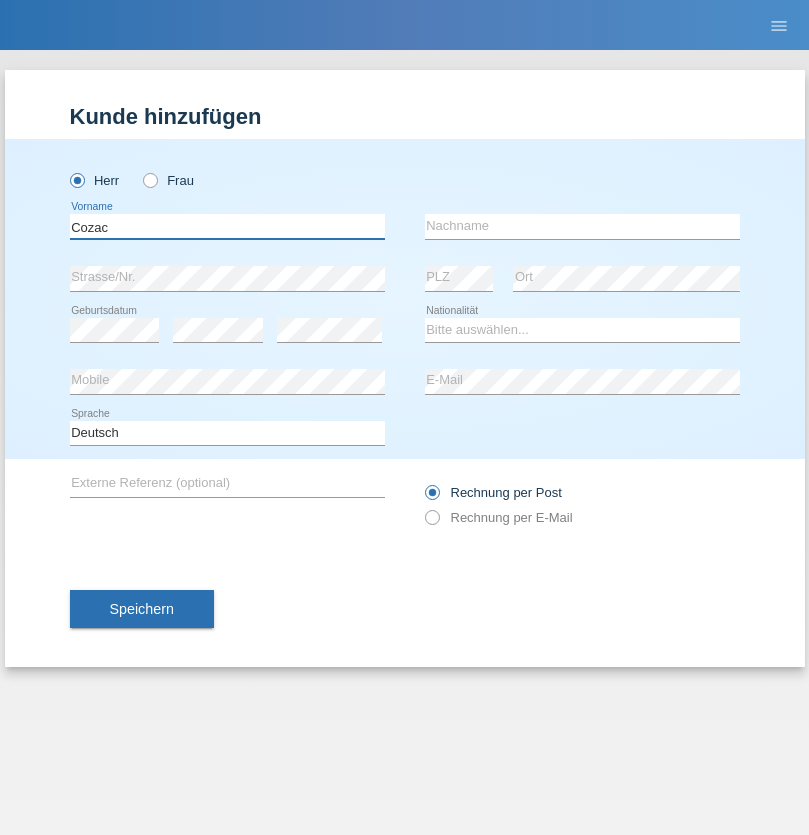 type on "Cozac" 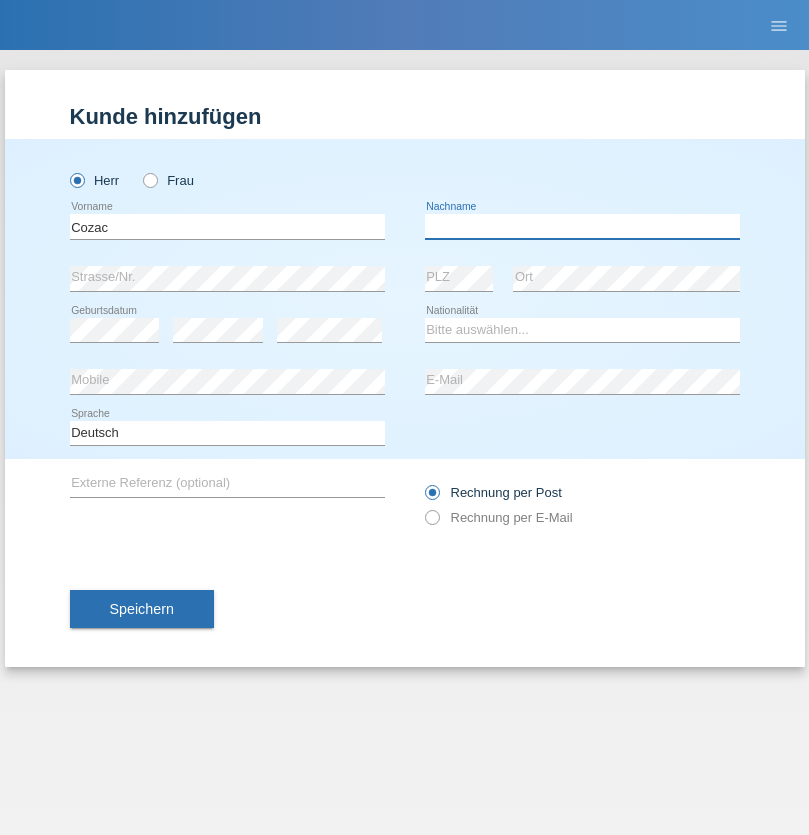 click at bounding box center (582, 226) 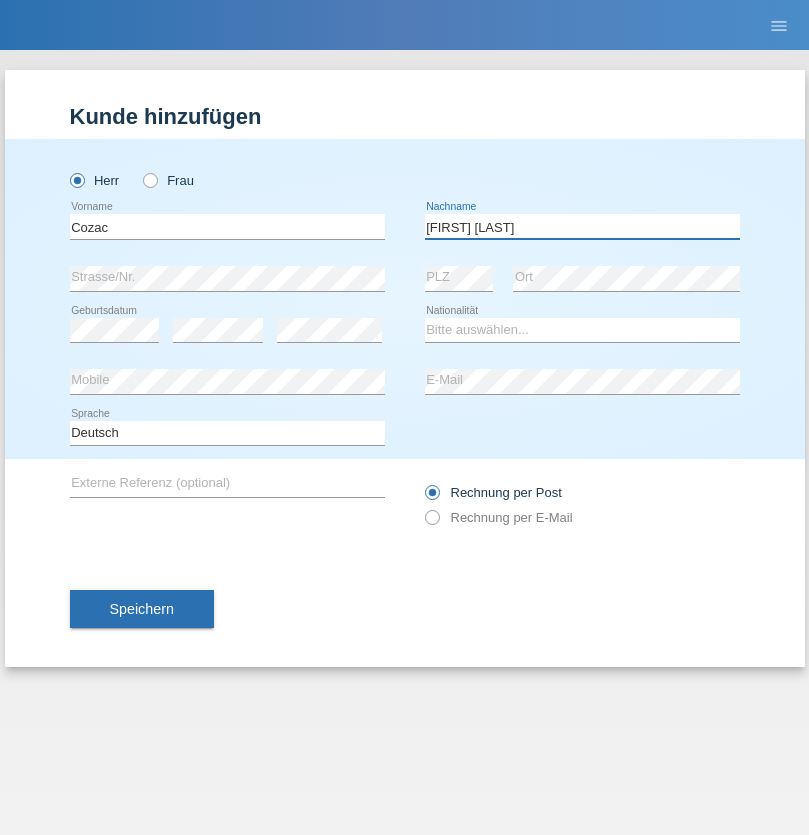 type on "Mihai david" 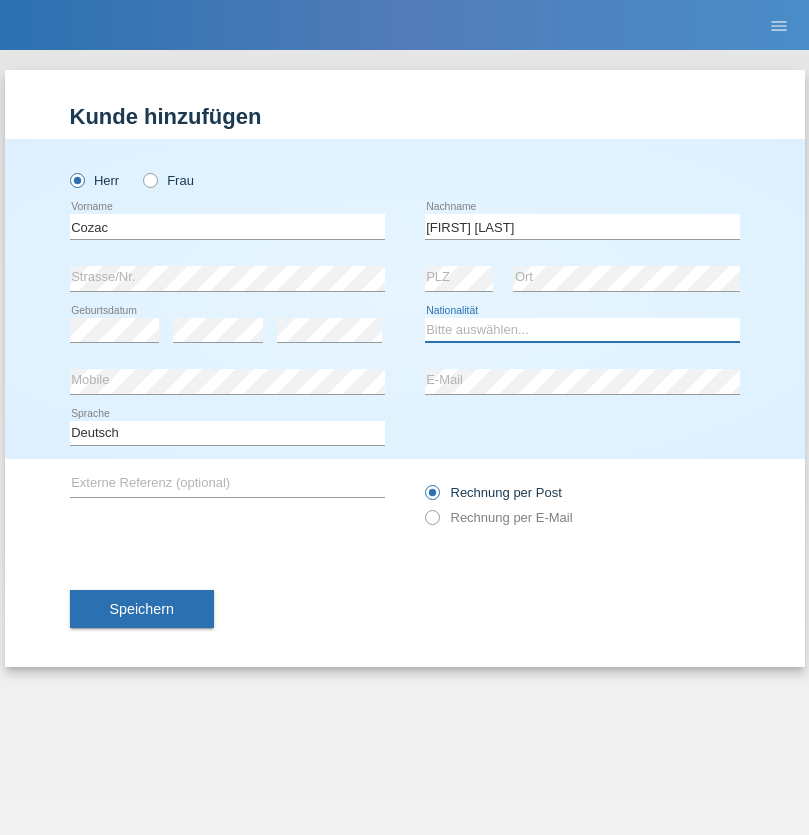 select on "RO" 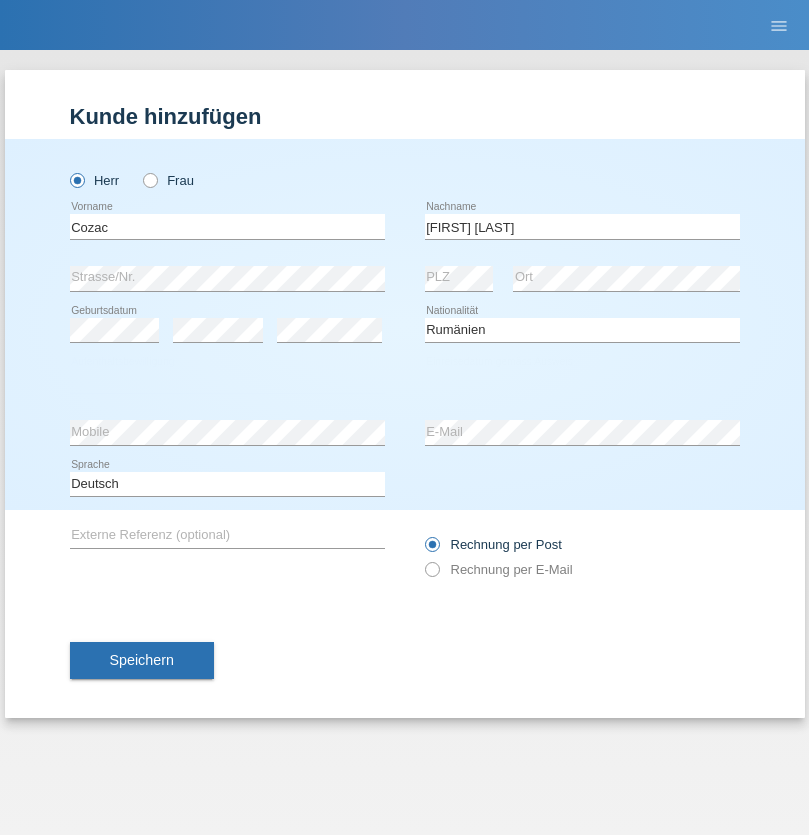 select on "C" 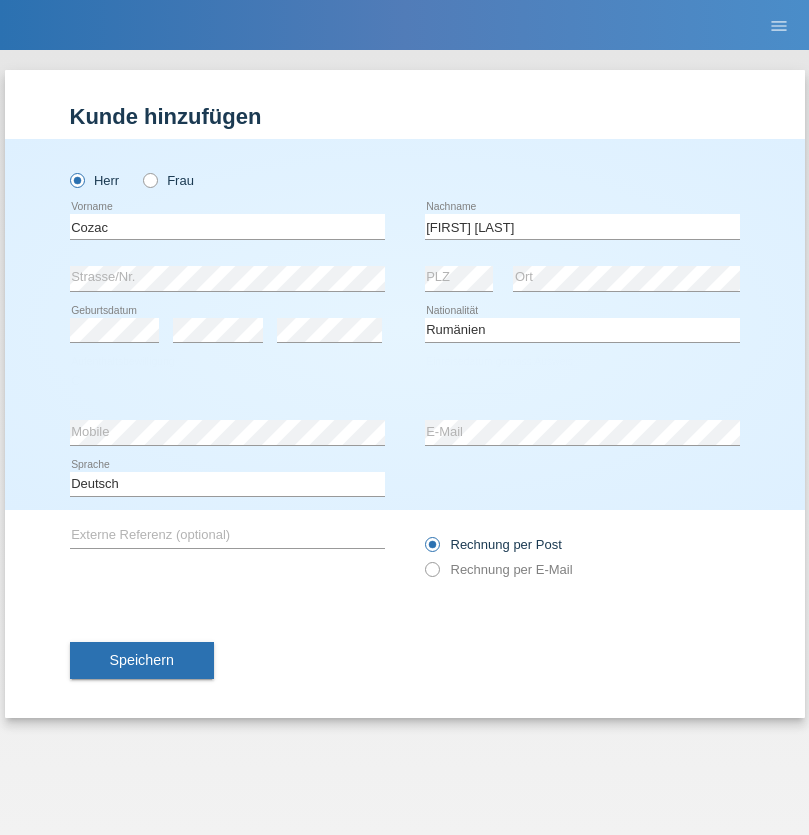 select on "20" 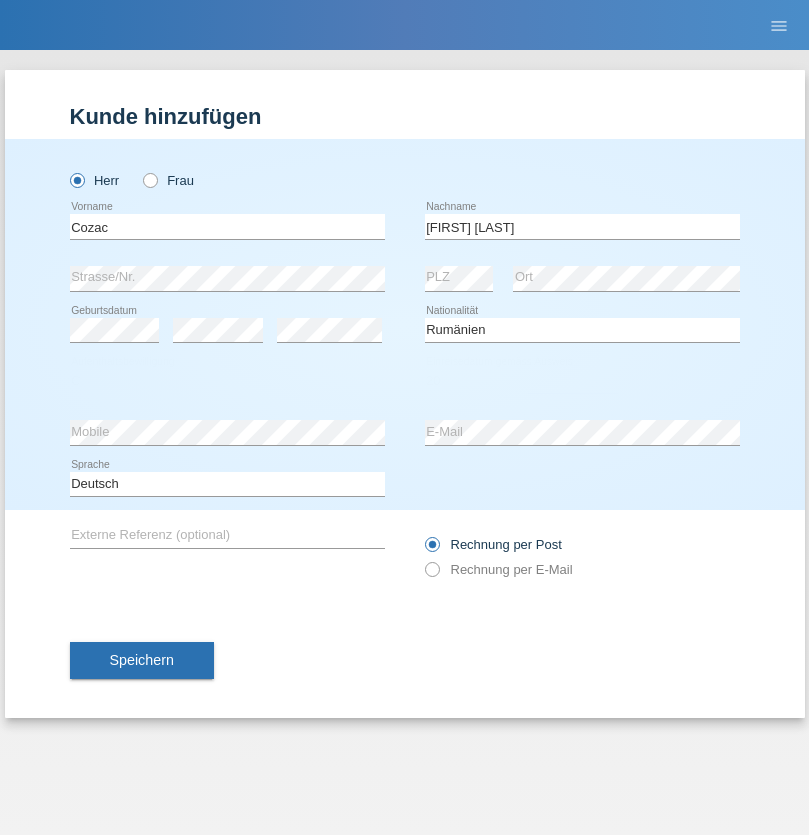select on "05" 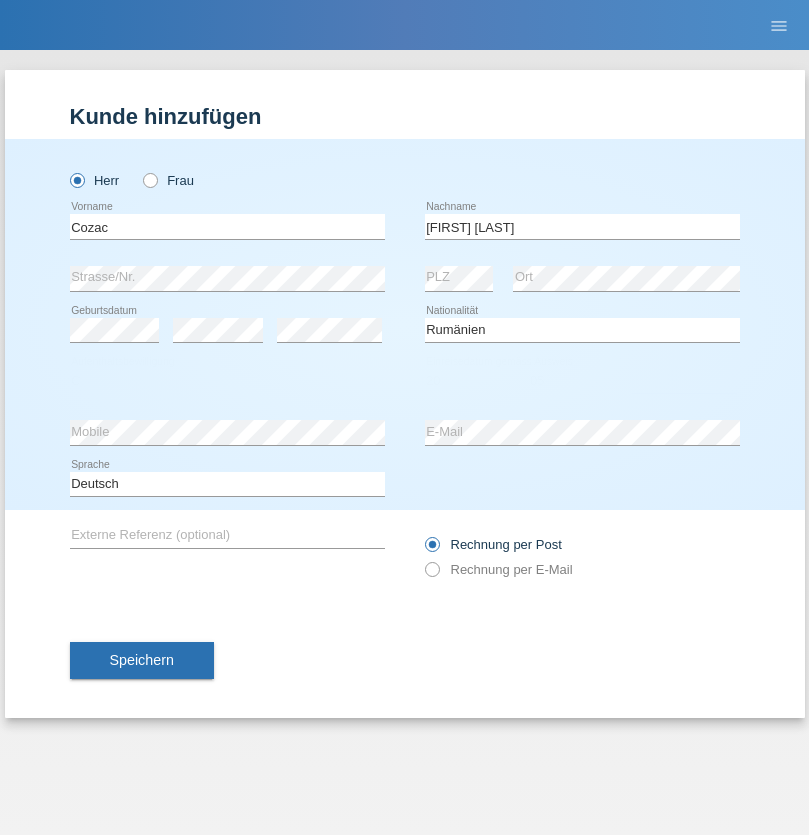 select on "2021" 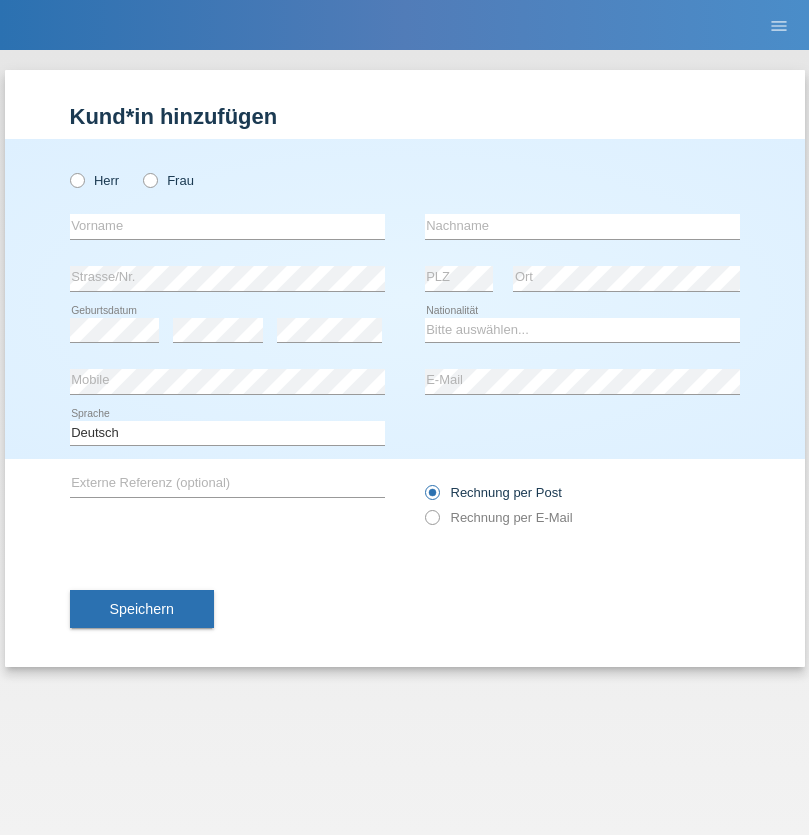 scroll, scrollTop: 0, scrollLeft: 0, axis: both 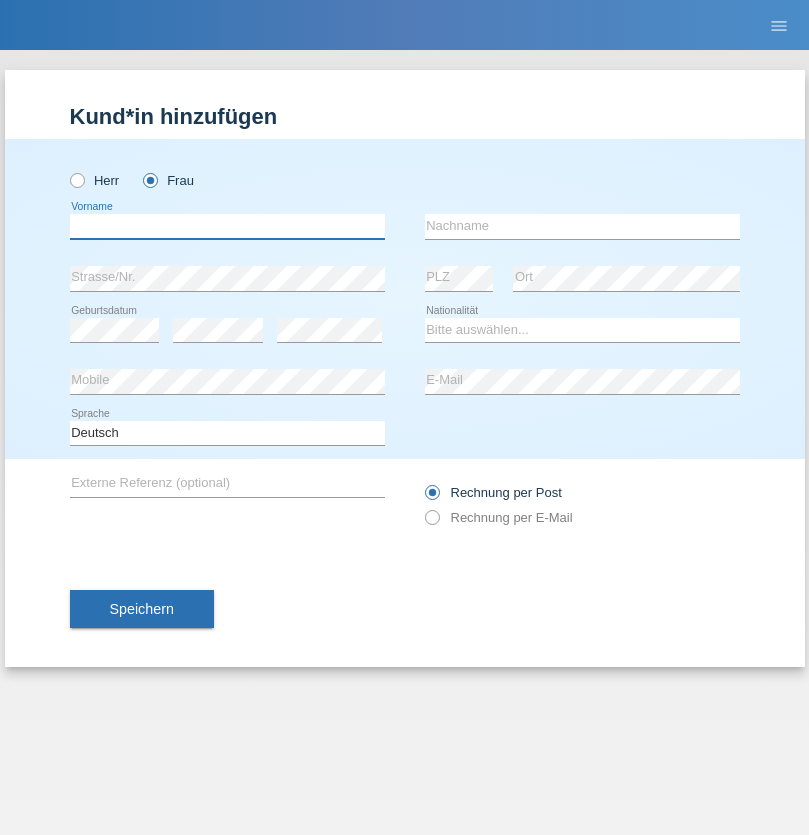 click at bounding box center [227, 226] 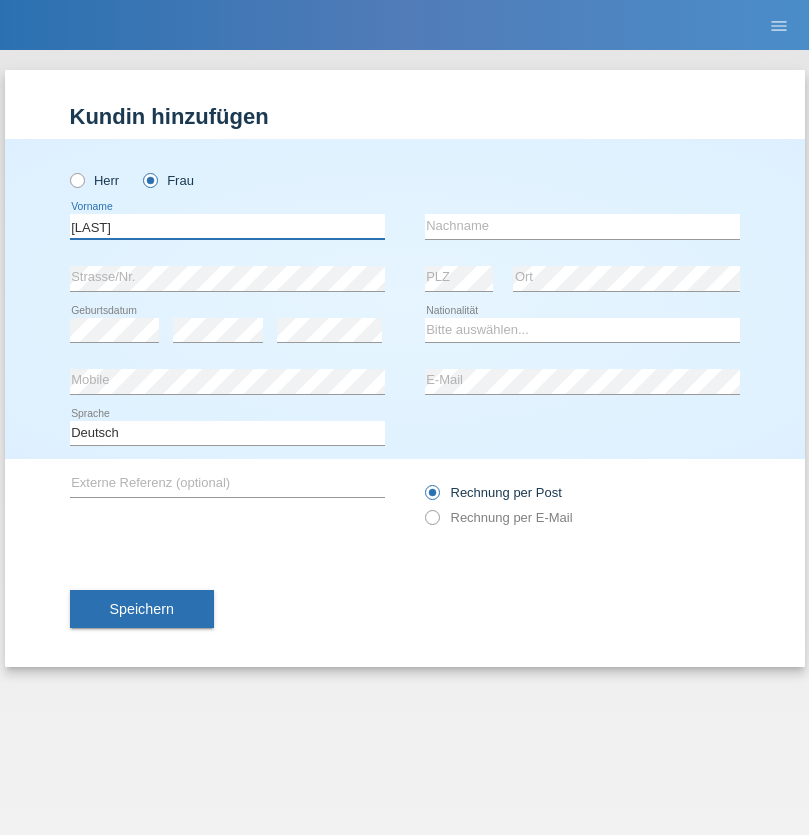 type on "[LAST]" 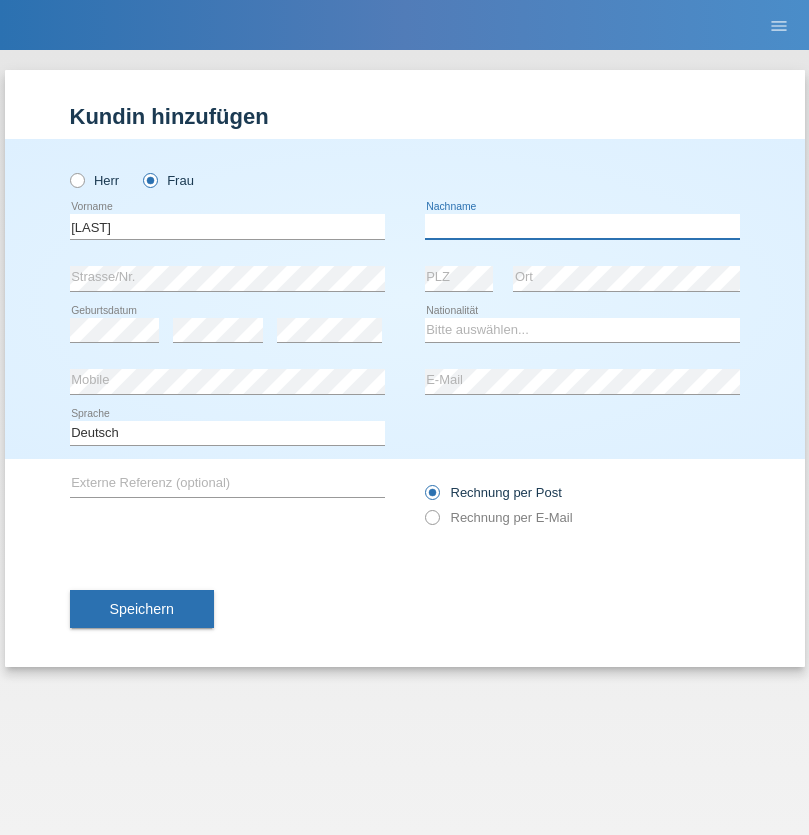 click at bounding box center (582, 226) 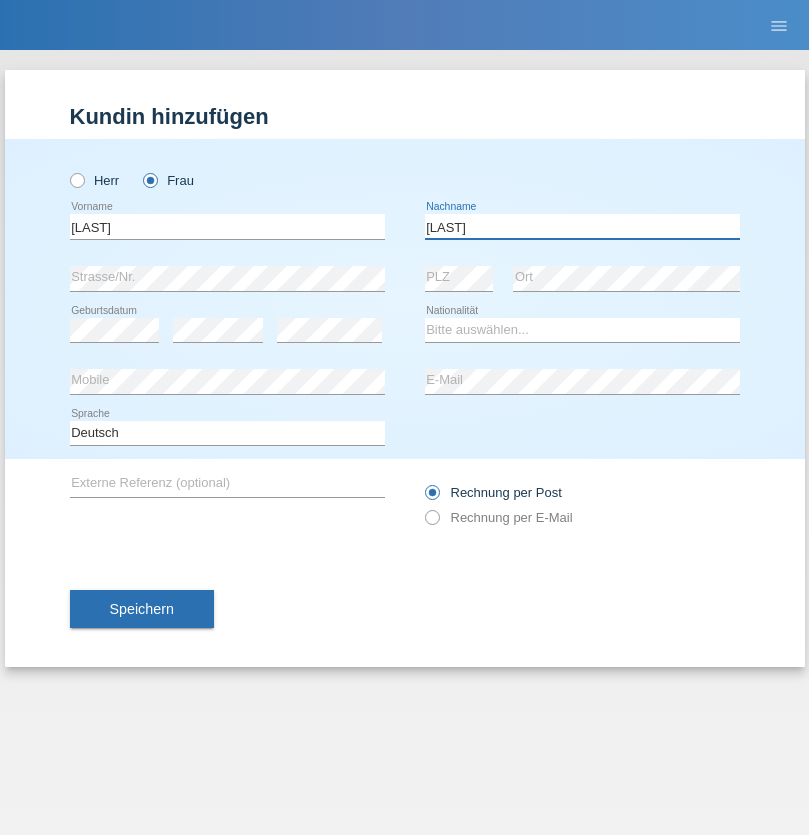 type on "[LAST]" 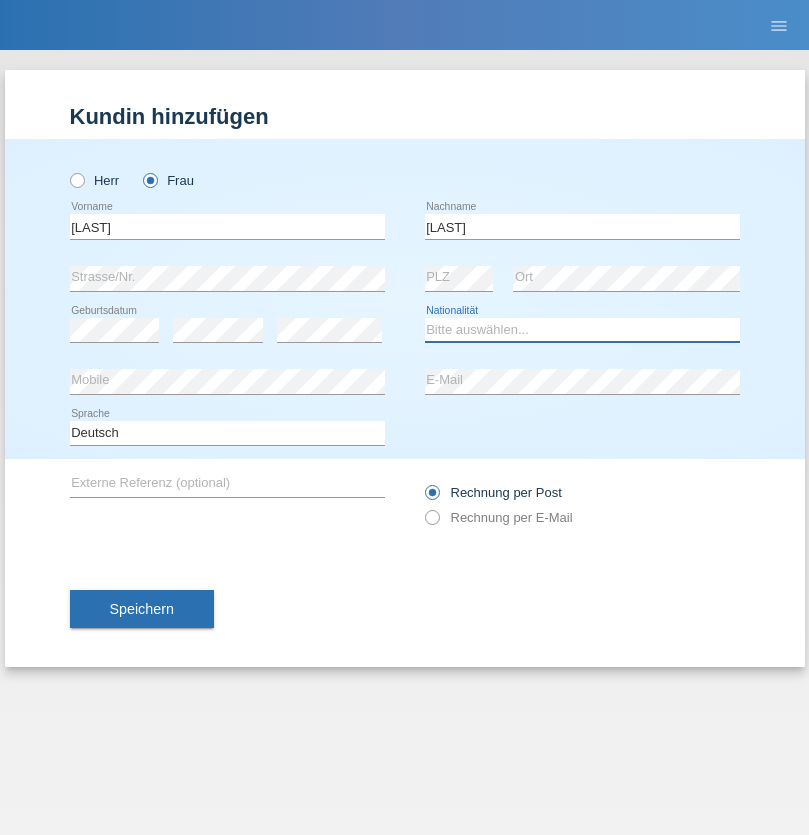 select on "UA" 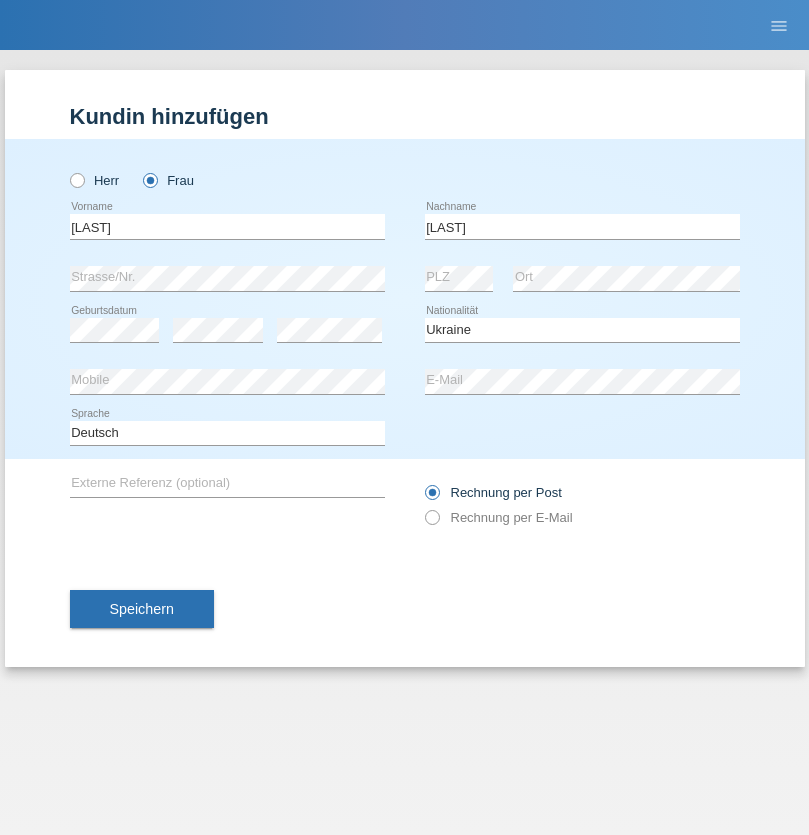 select on "C" 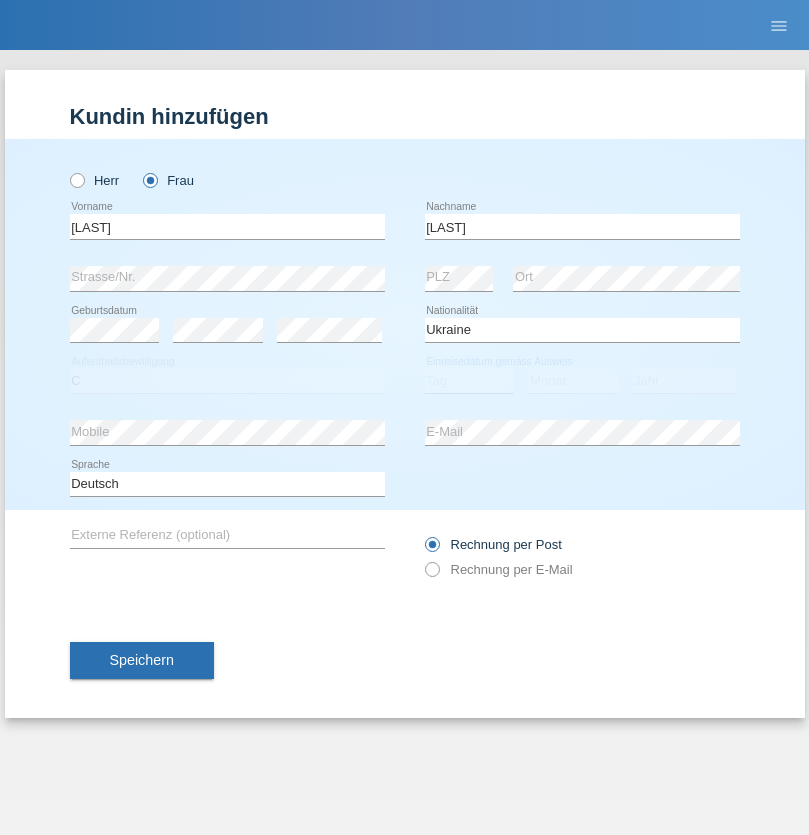 select on "01" 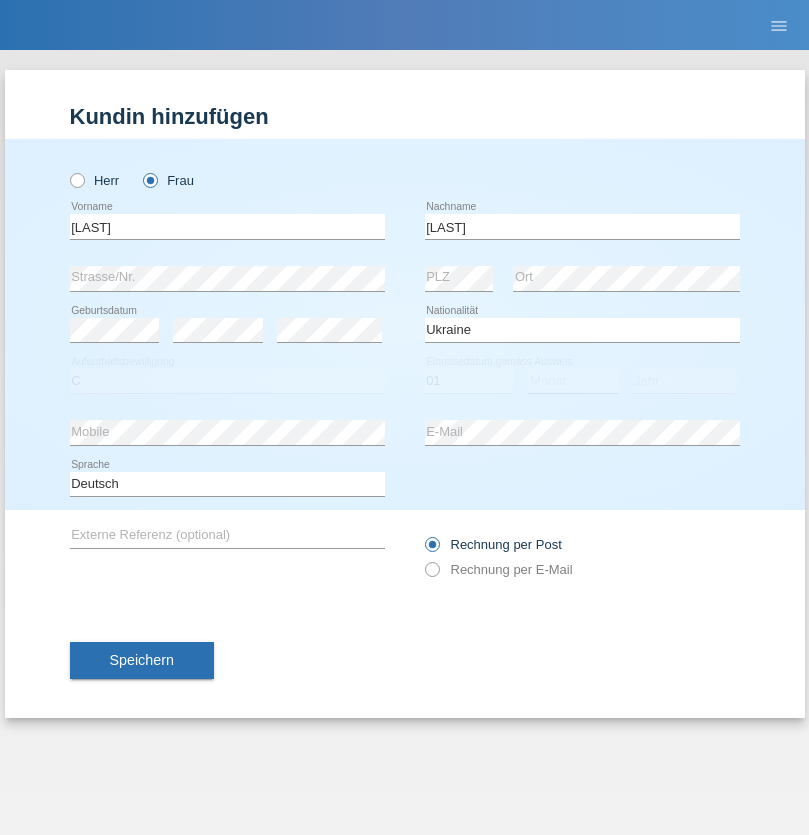 select on "08" 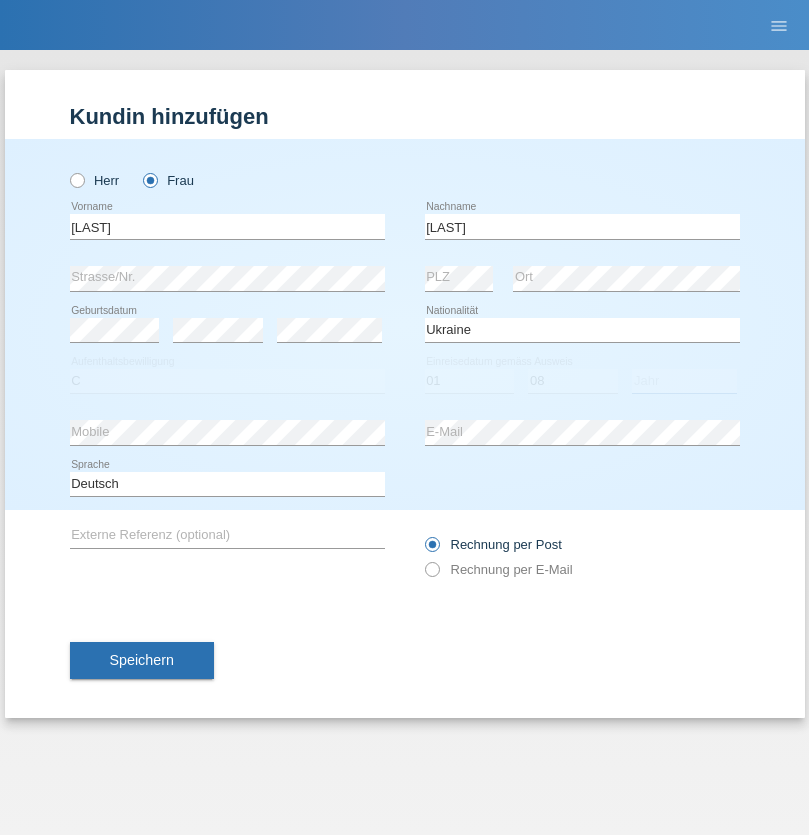 select on "2021" 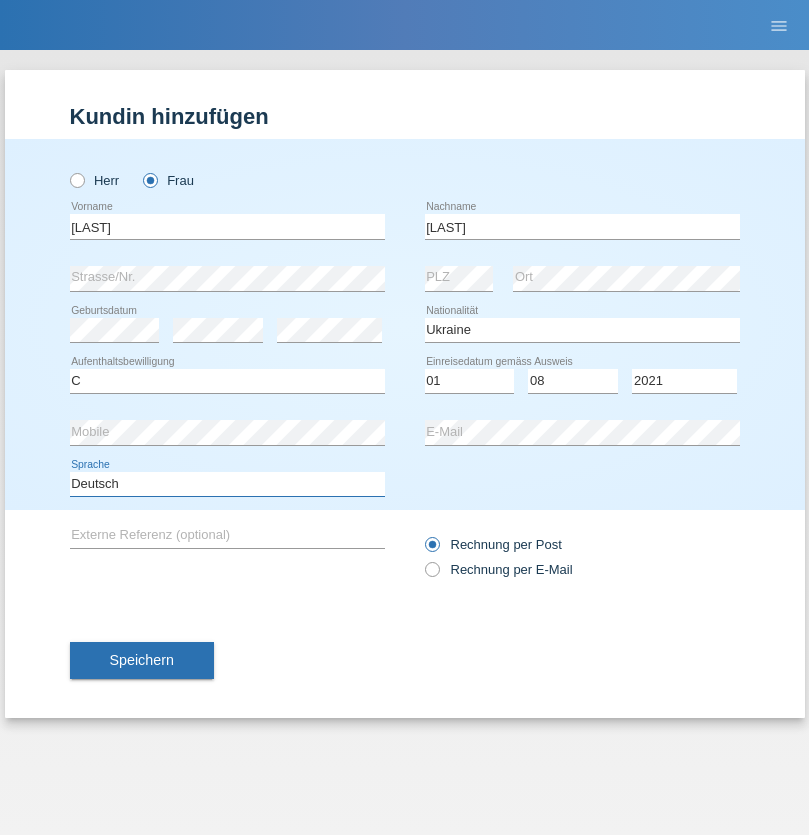 select on "en" 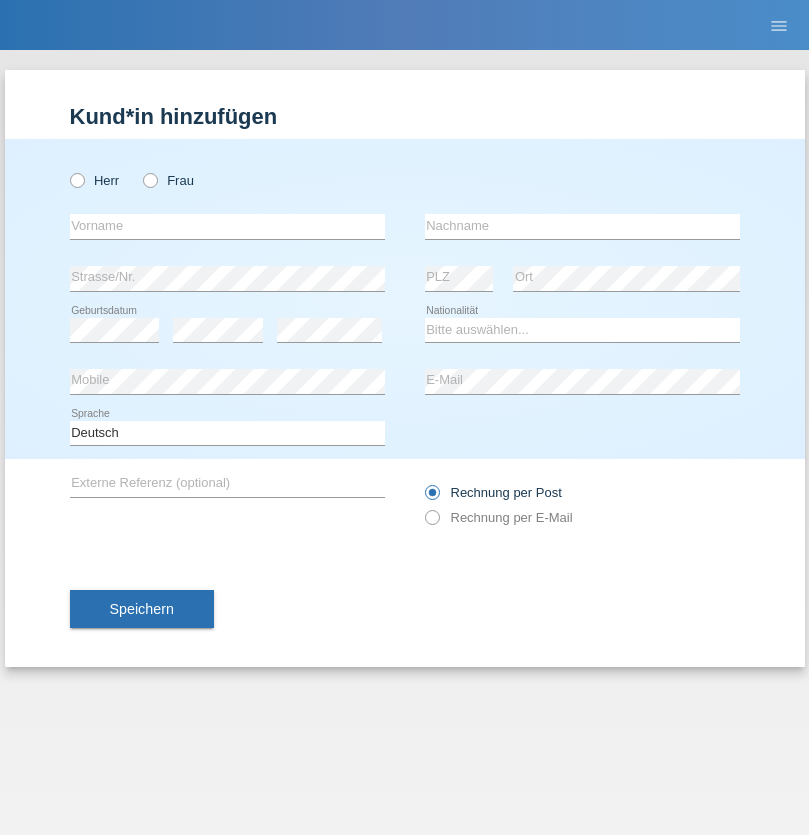 scroll, scrollTop: 0, scrollLeft: 0, axis: both 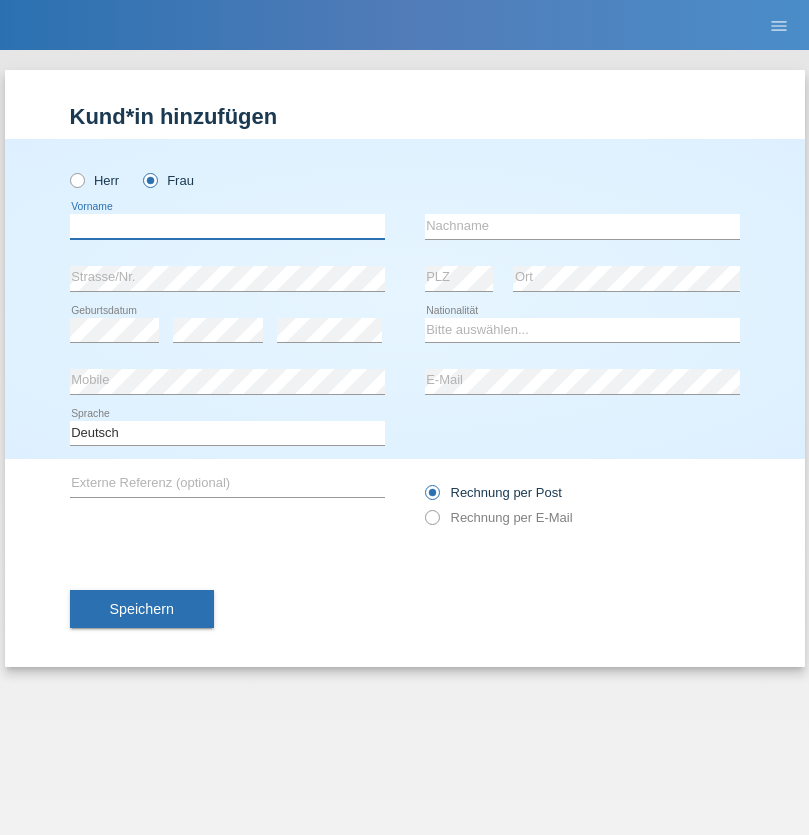 click at bounding box center (227, 226) 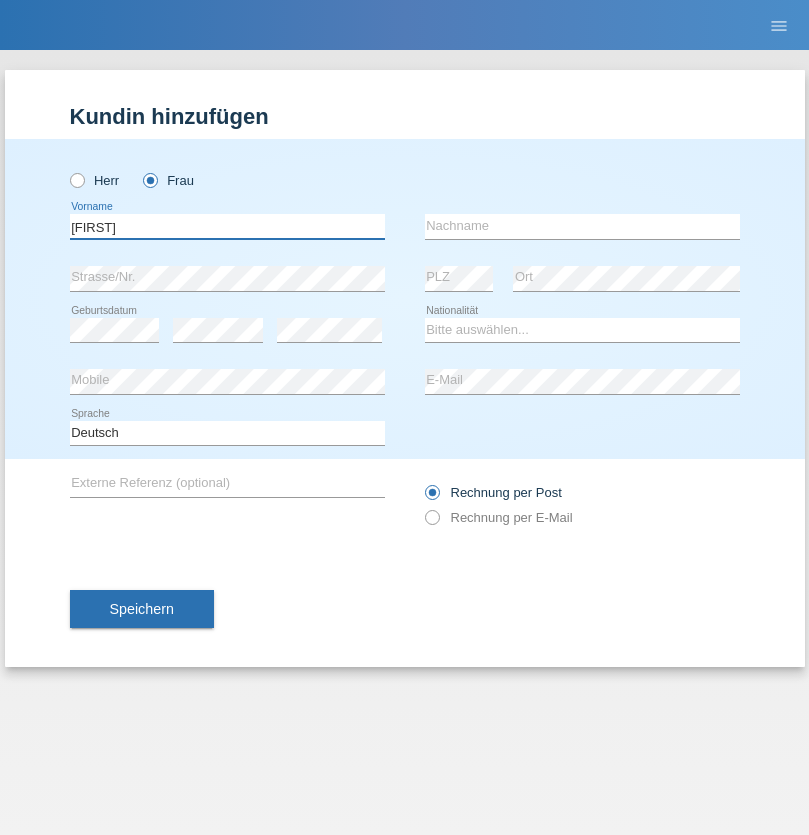 type on "Jaqueline" 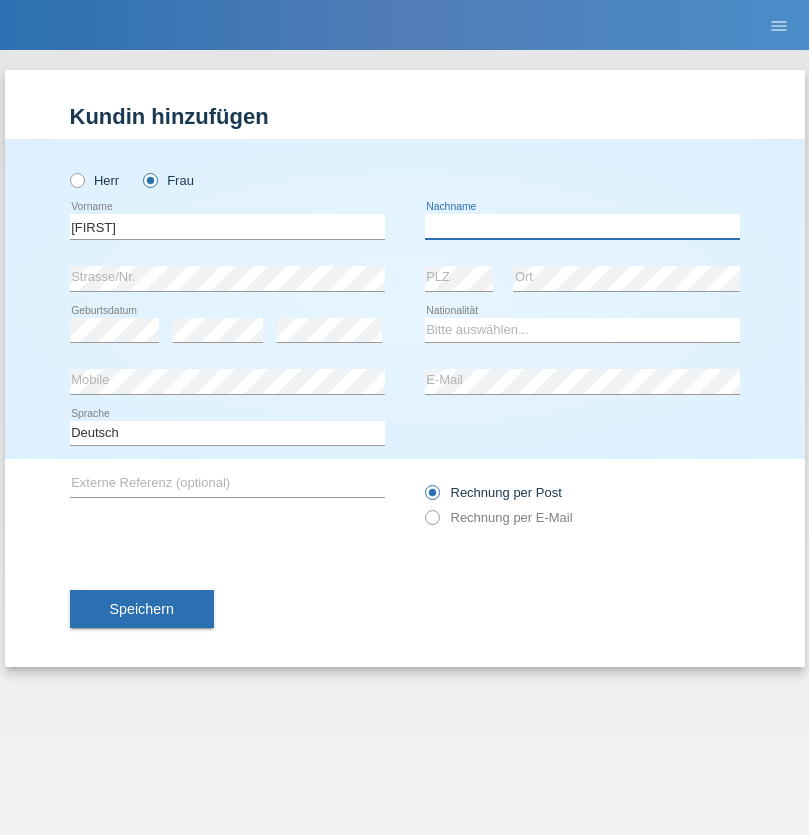 click at bounding box center [582, 226] 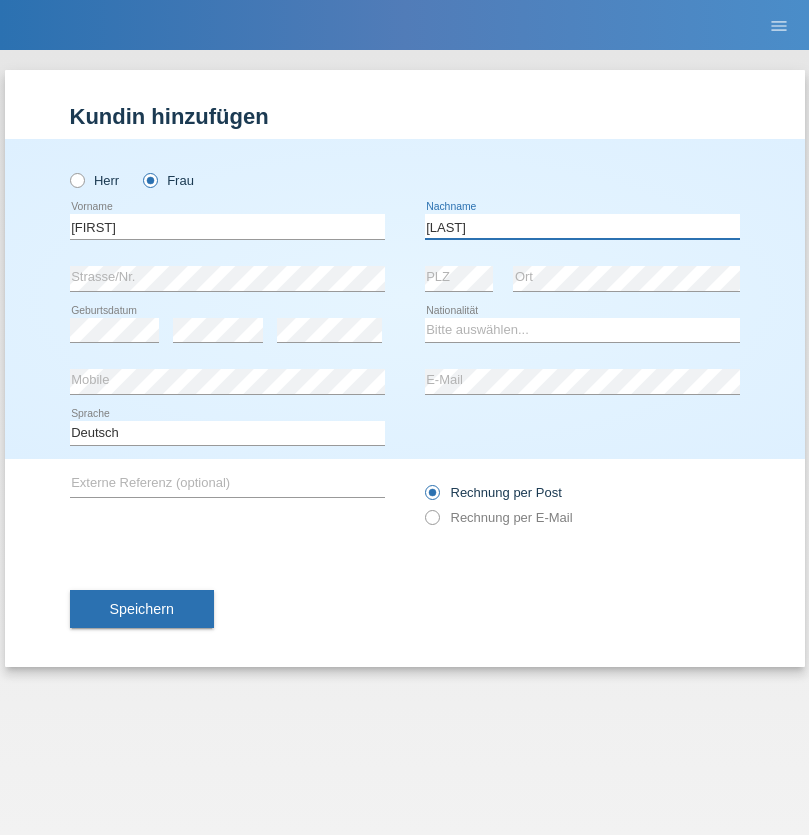 type on "Gjini" 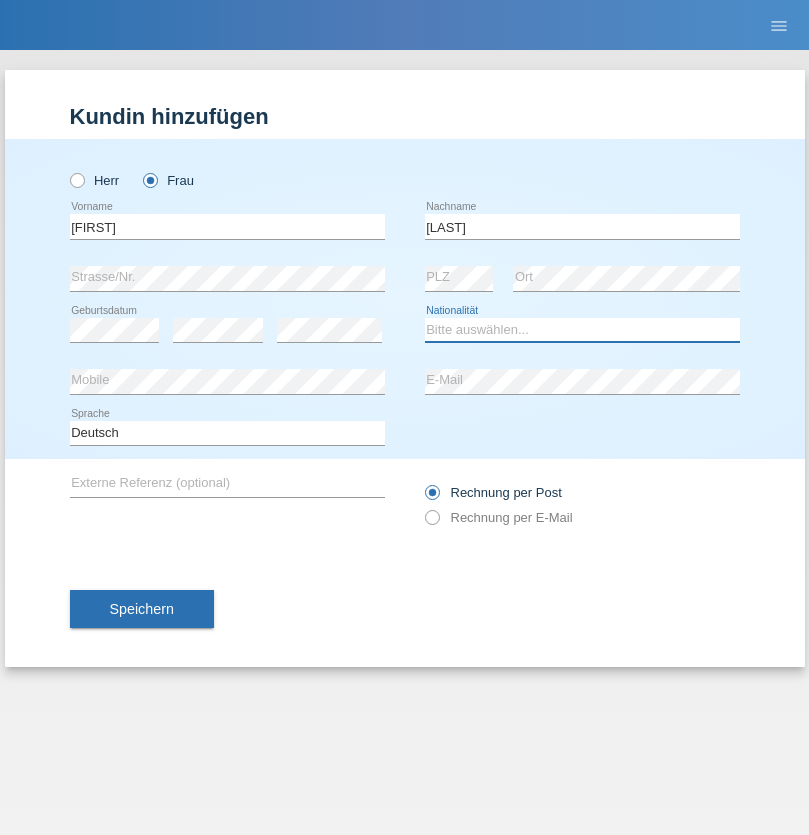 select on "DE" 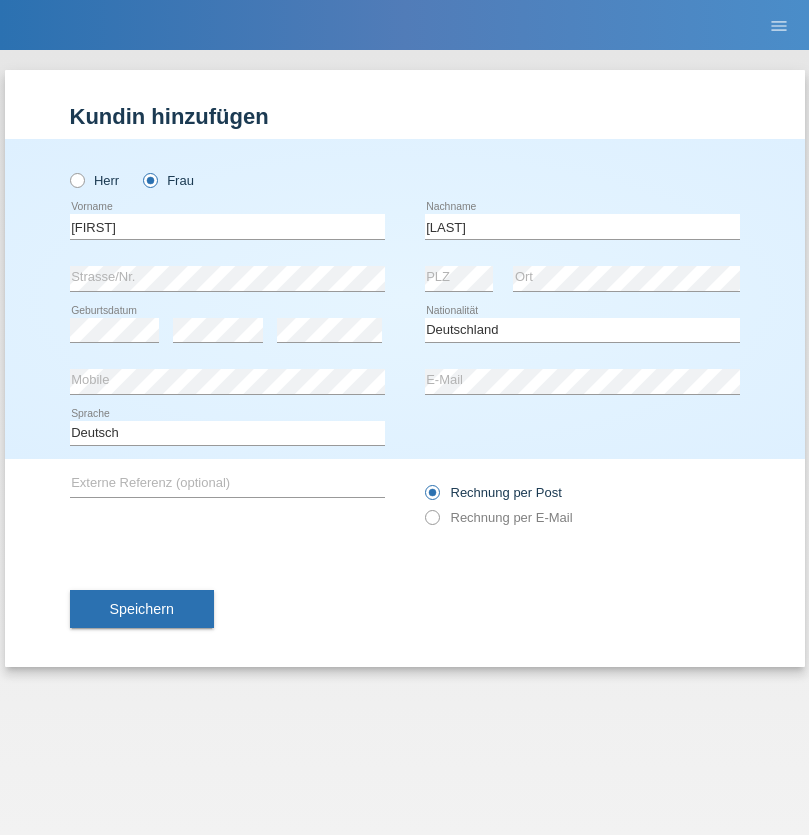 select on "C" 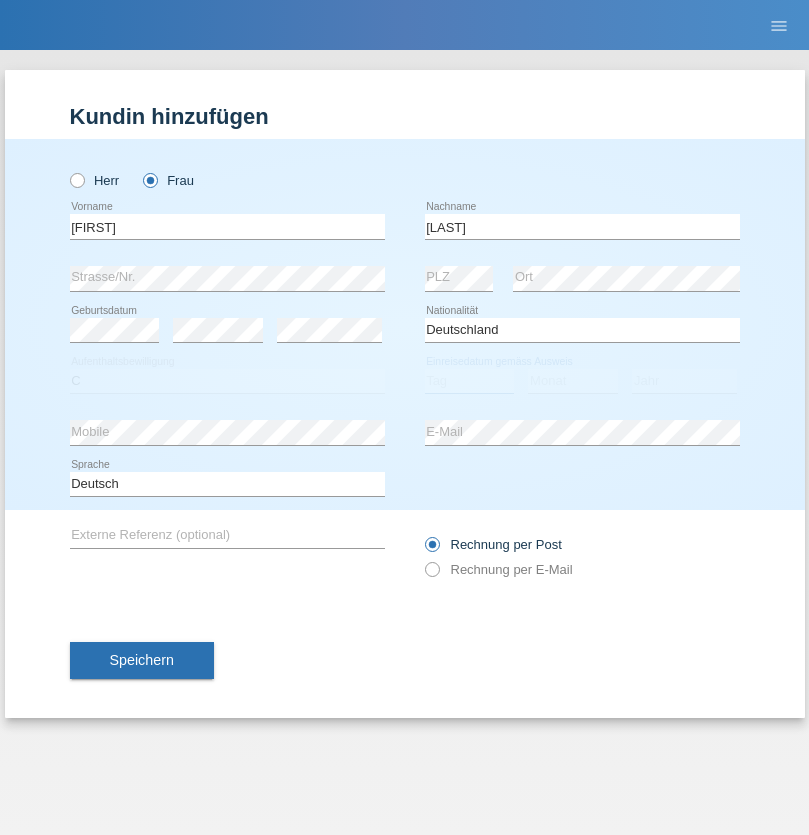 select on "30" 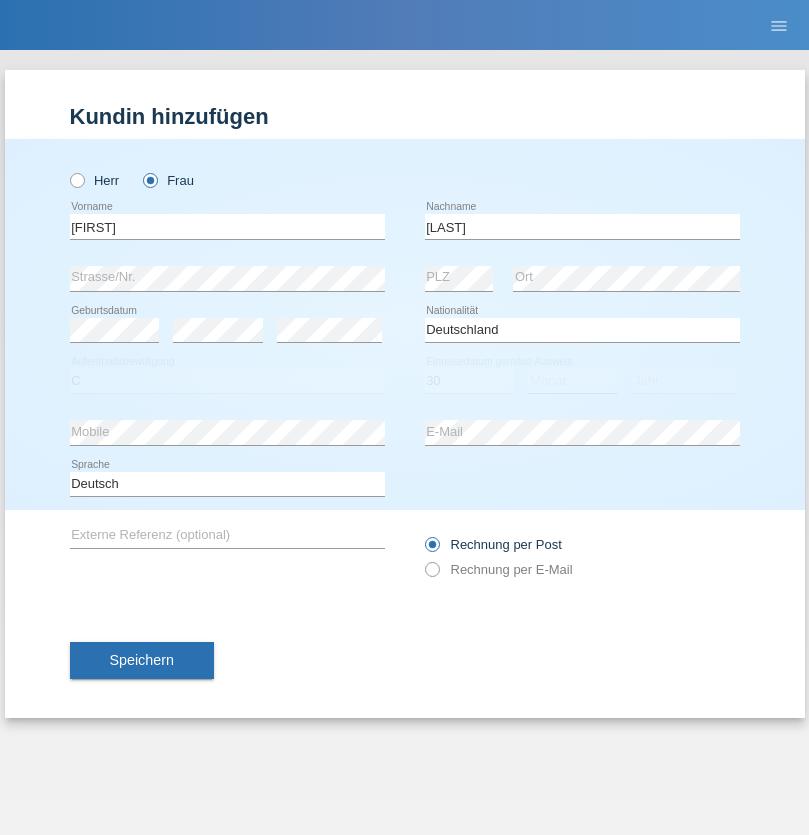 select on "09" 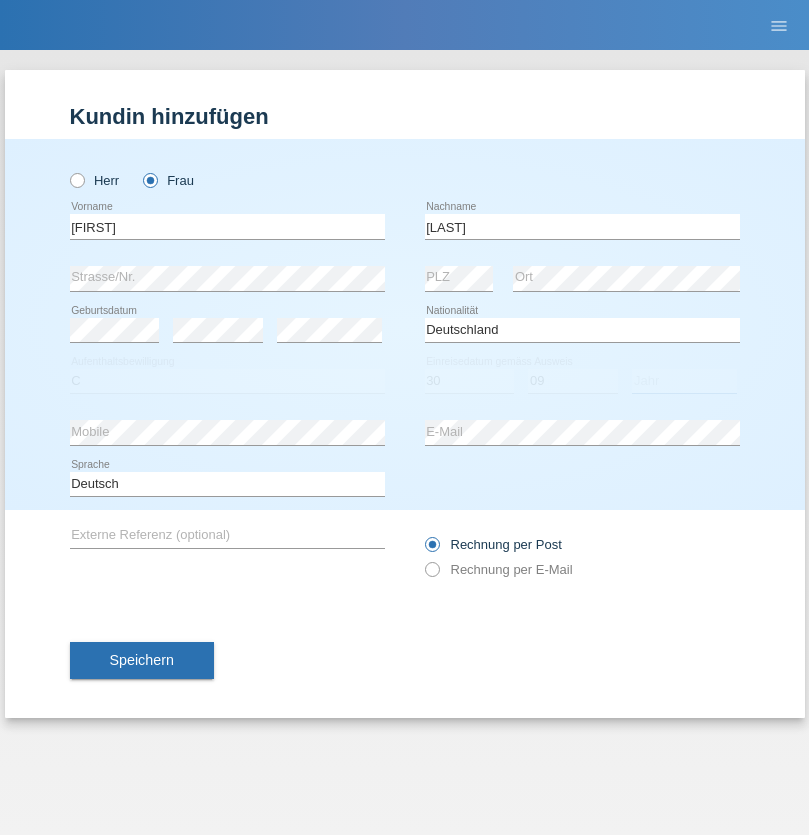 select on "2021" 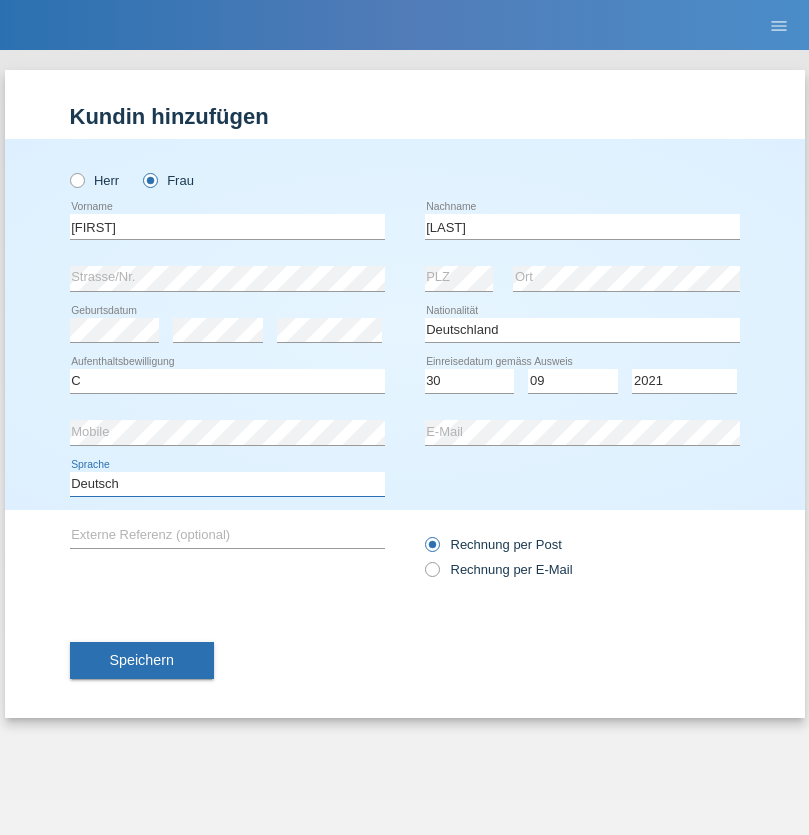 select on "en" 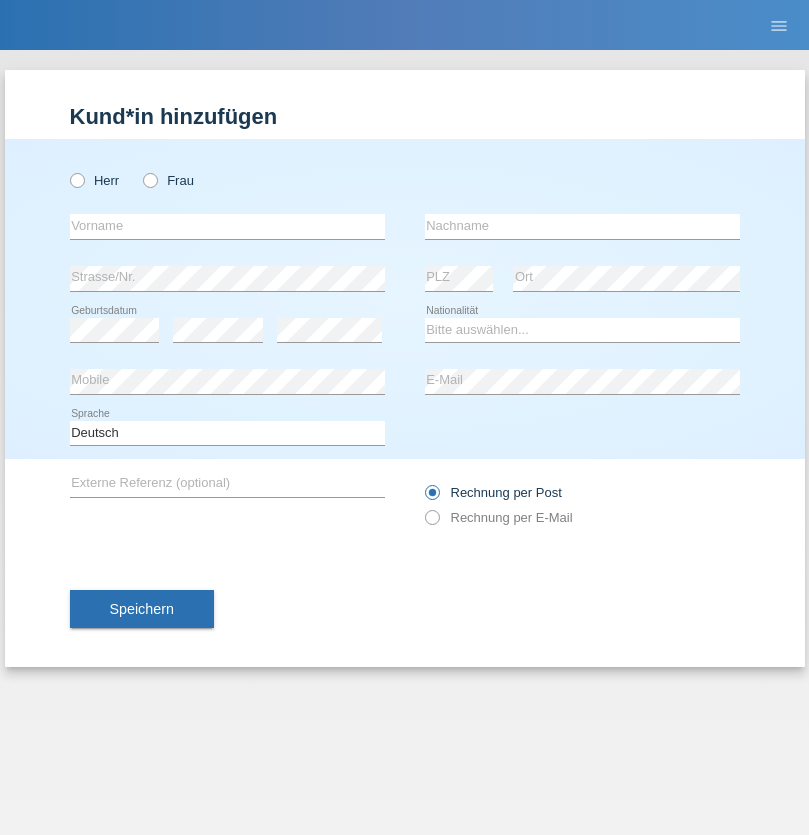 scroll, scrollTop: 0, scrollLeft: 0, axis: both 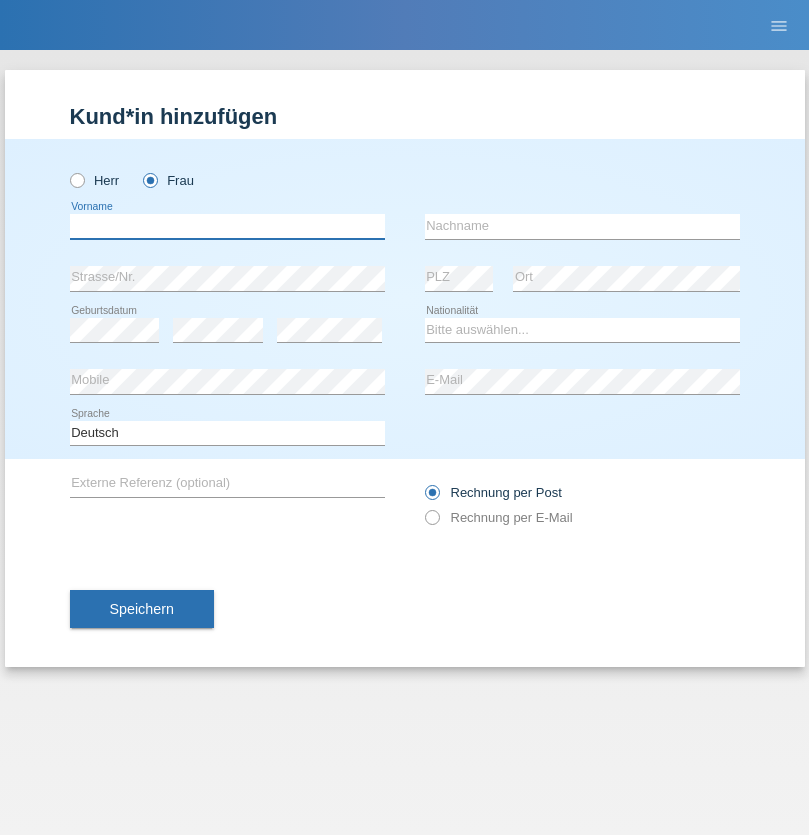 click at bounding box center (227, 226) 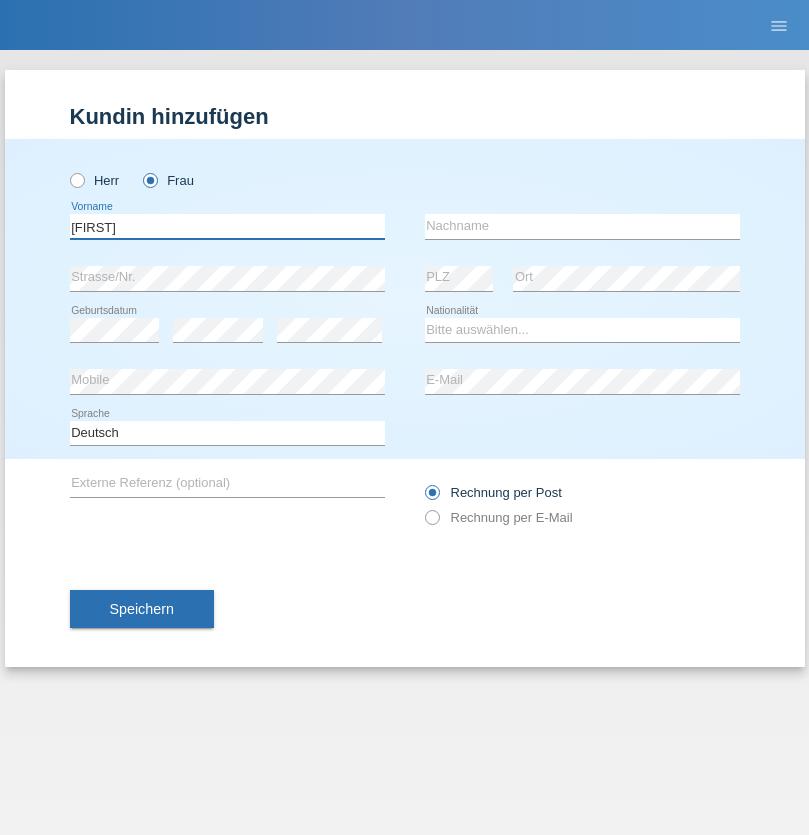 type on "Irena" 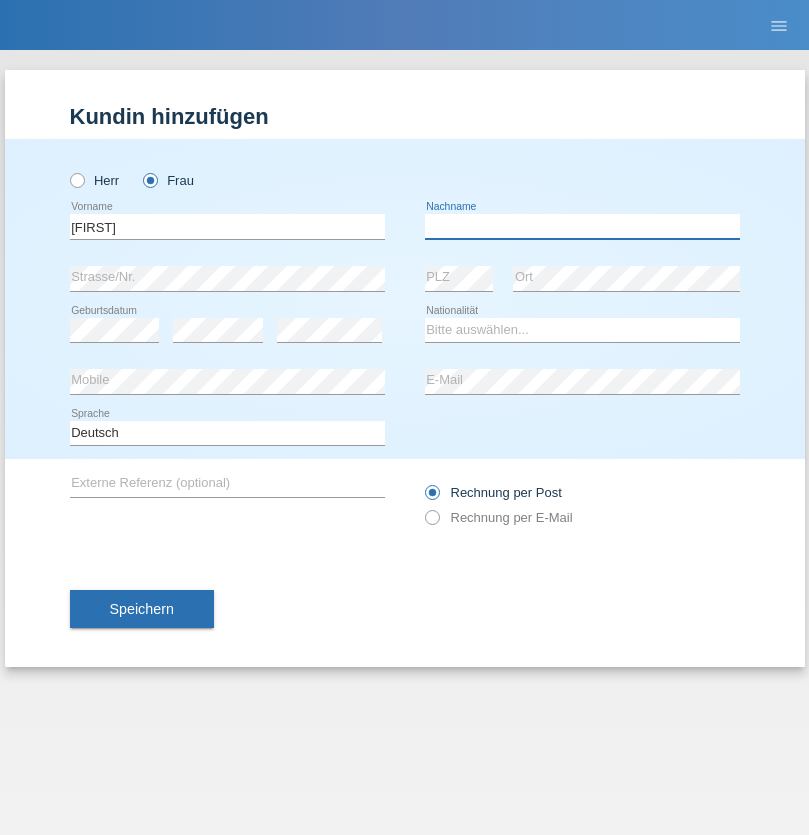 click at bounding box center (582, 226) 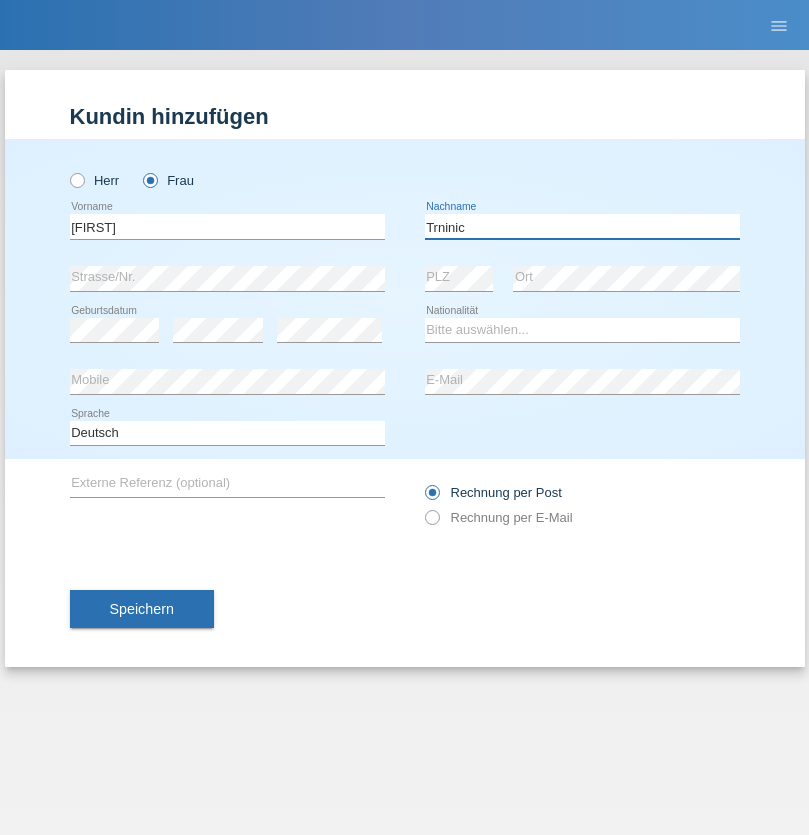 type on "Trninic" 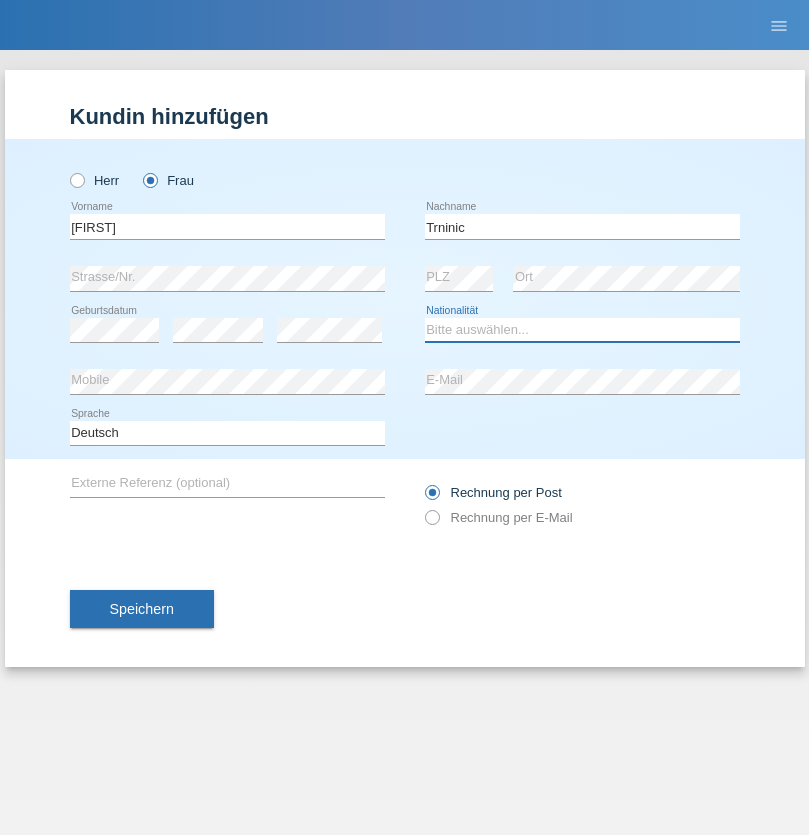 select on "HR" 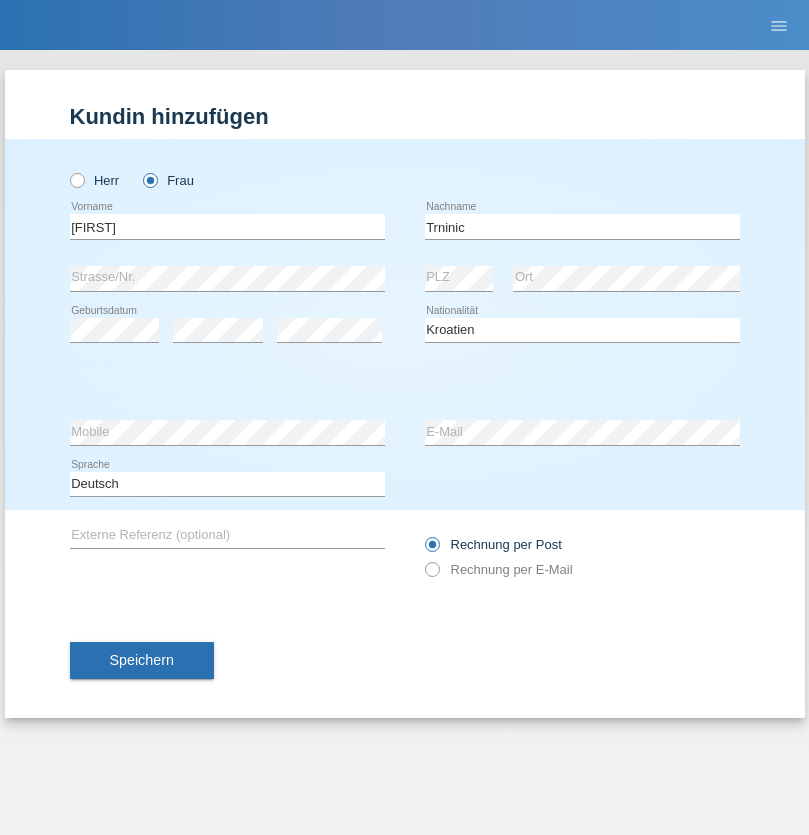 select on "C" 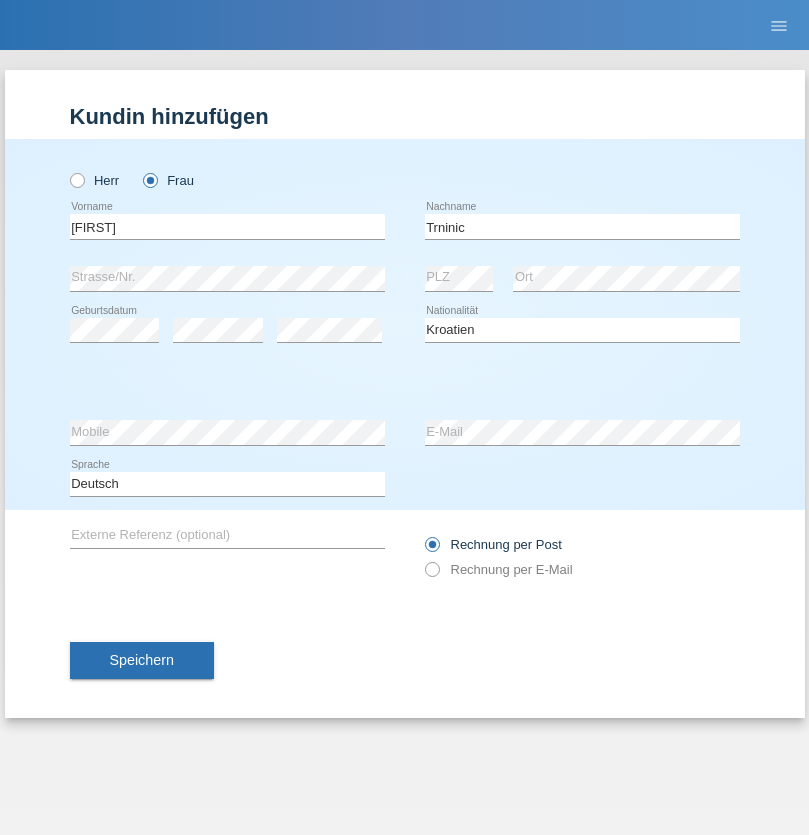 select on "01" 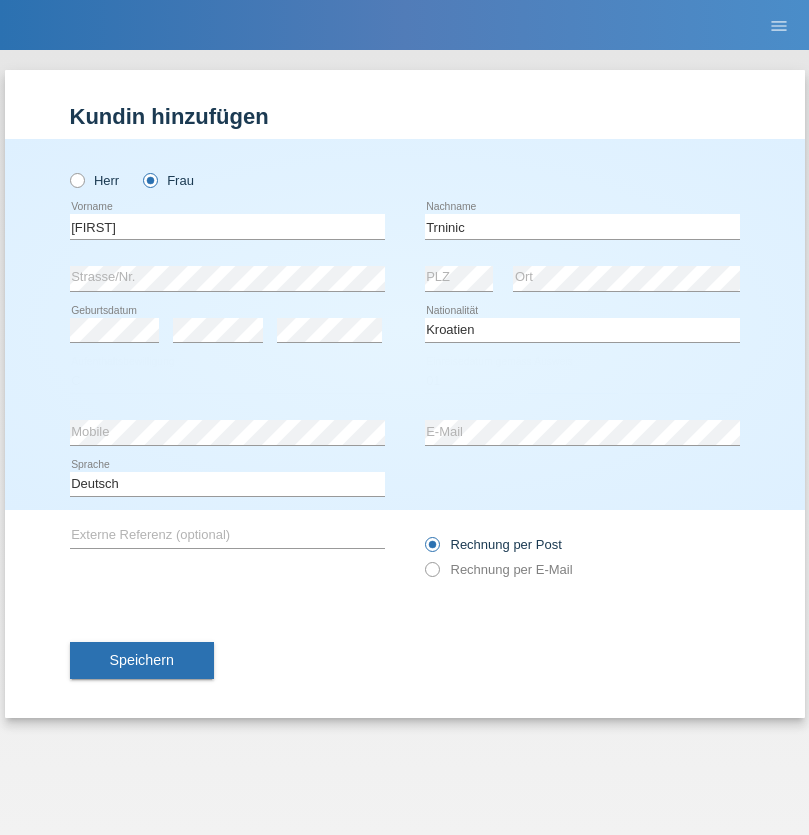 select on "08" 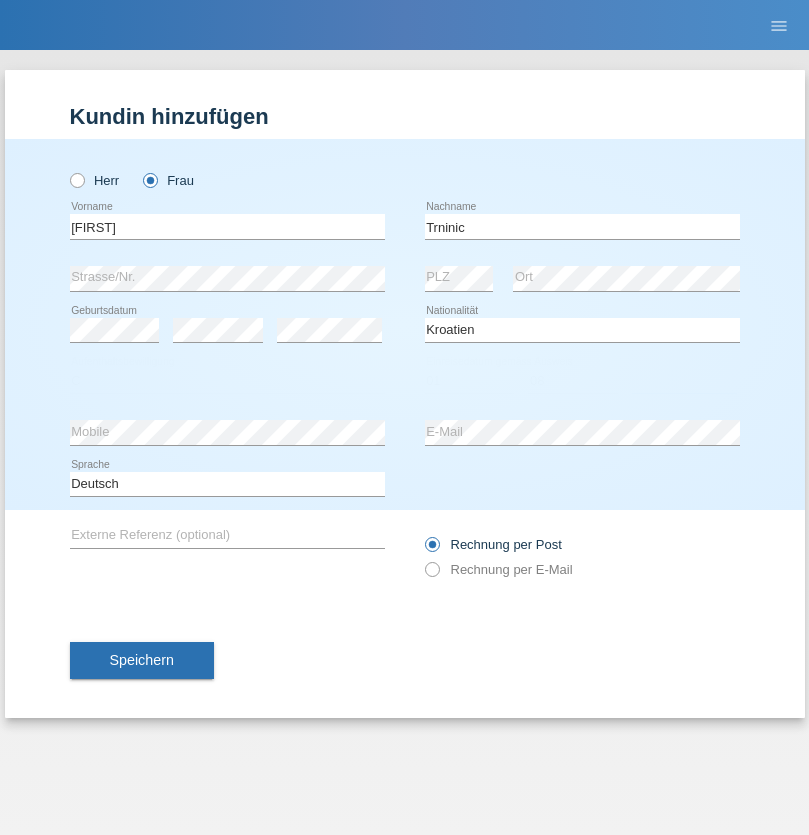 select on "2021" 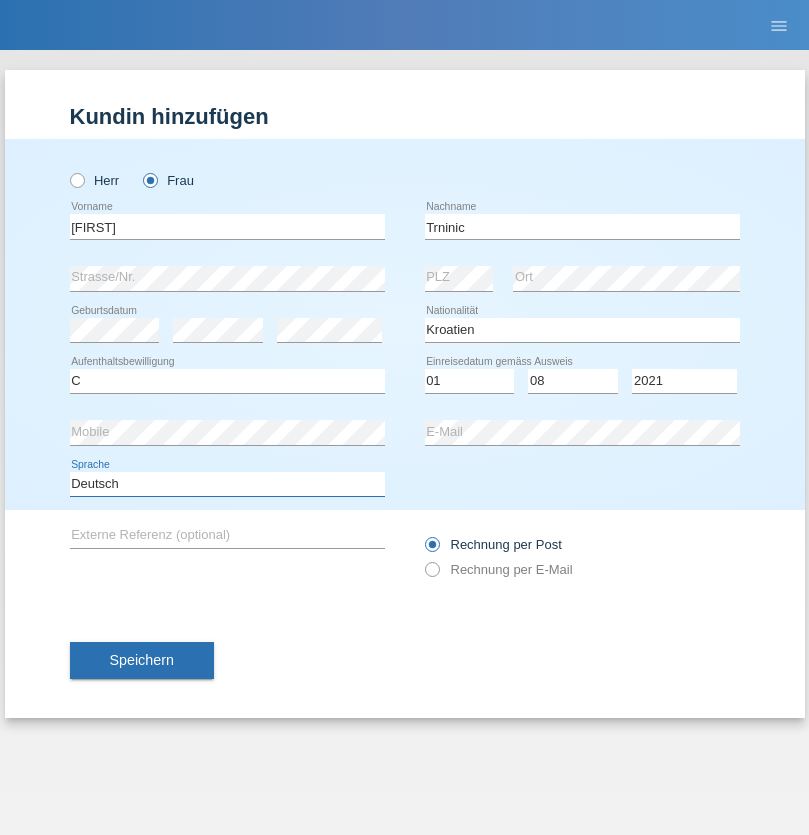 select on "en" 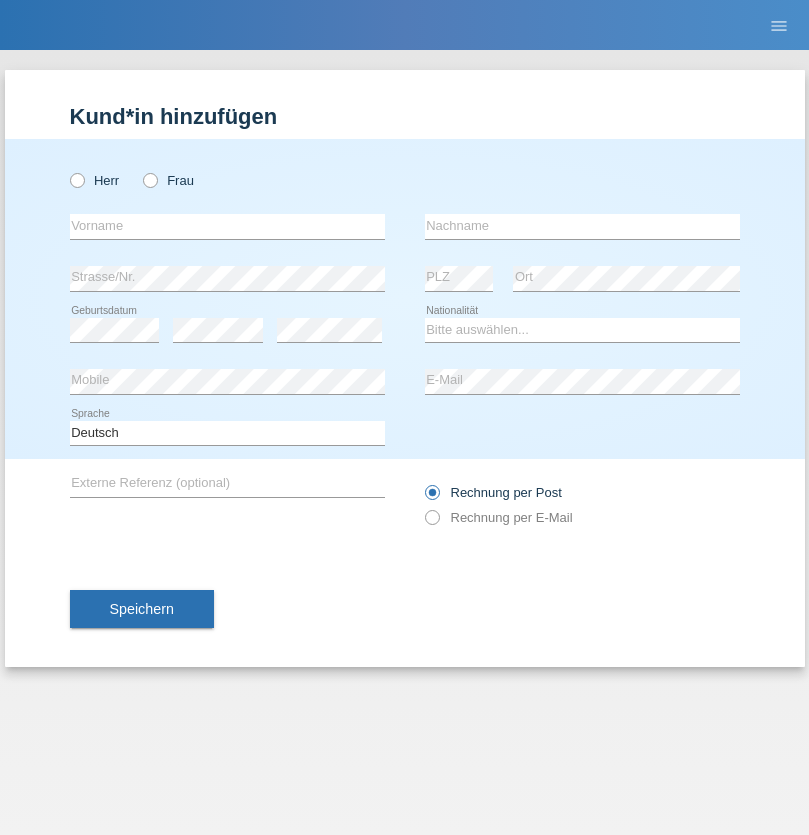 scroll, scrollTop: 0, scrollLeft: 0, axis: both 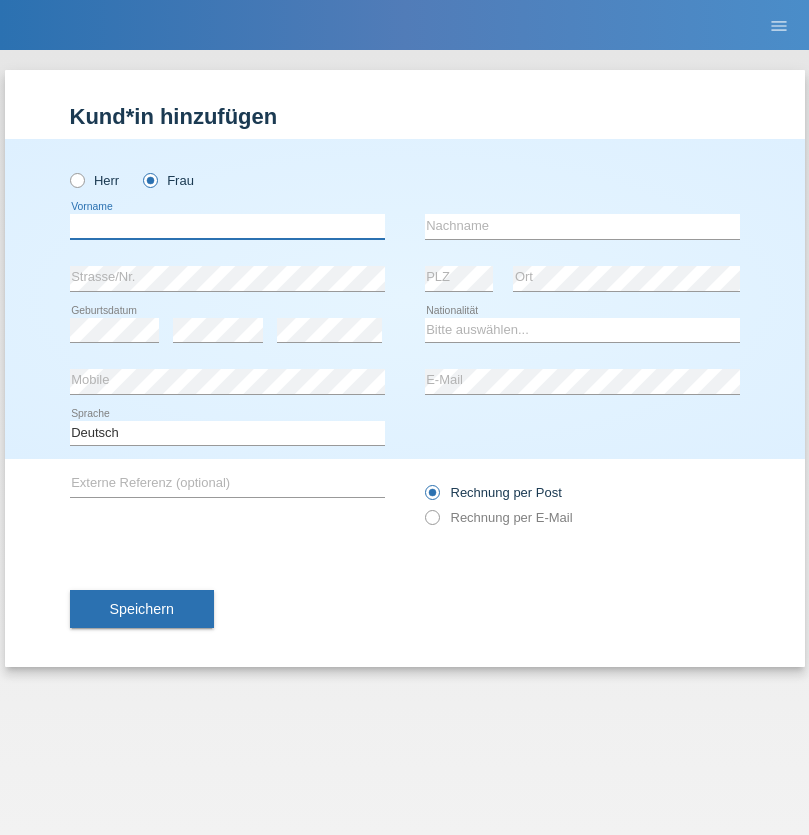 click at bounding box center (227, 226) 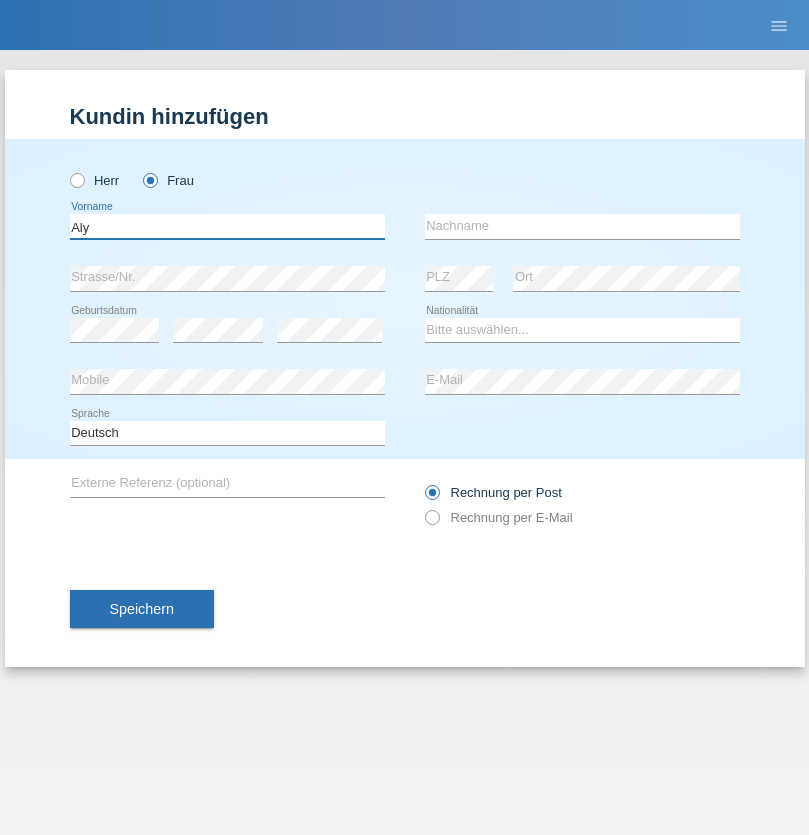 type on "Aly" 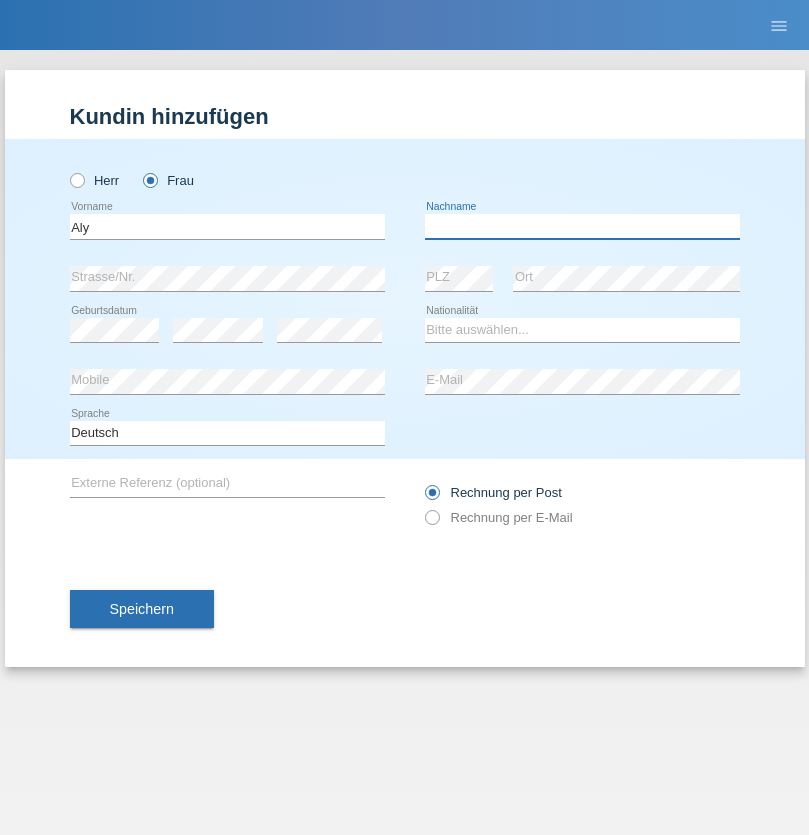 click at bounding box center (582, 226) 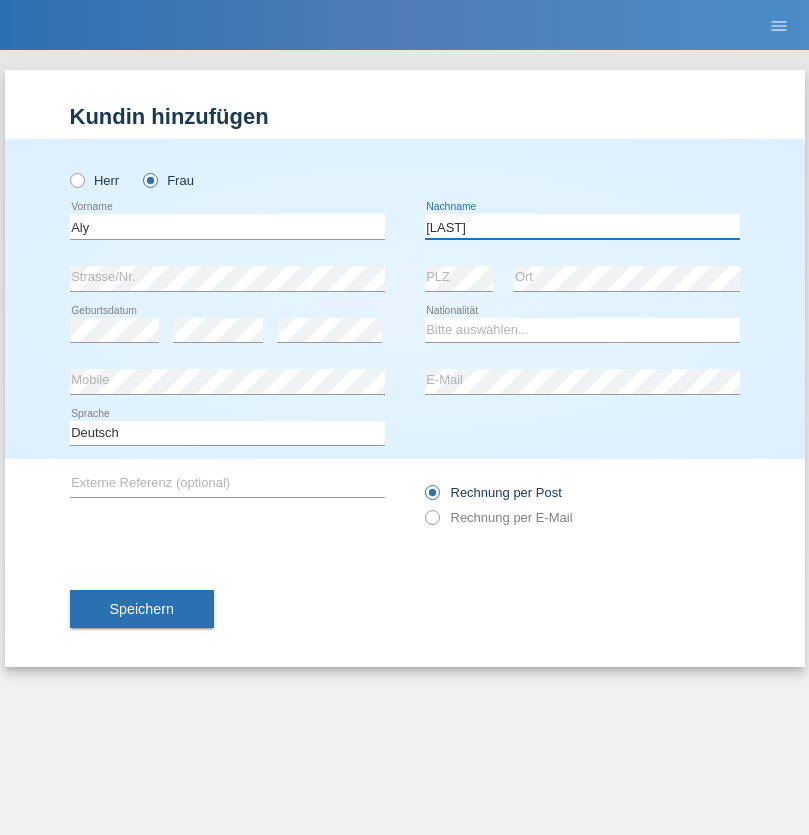 type on "[LAST]" 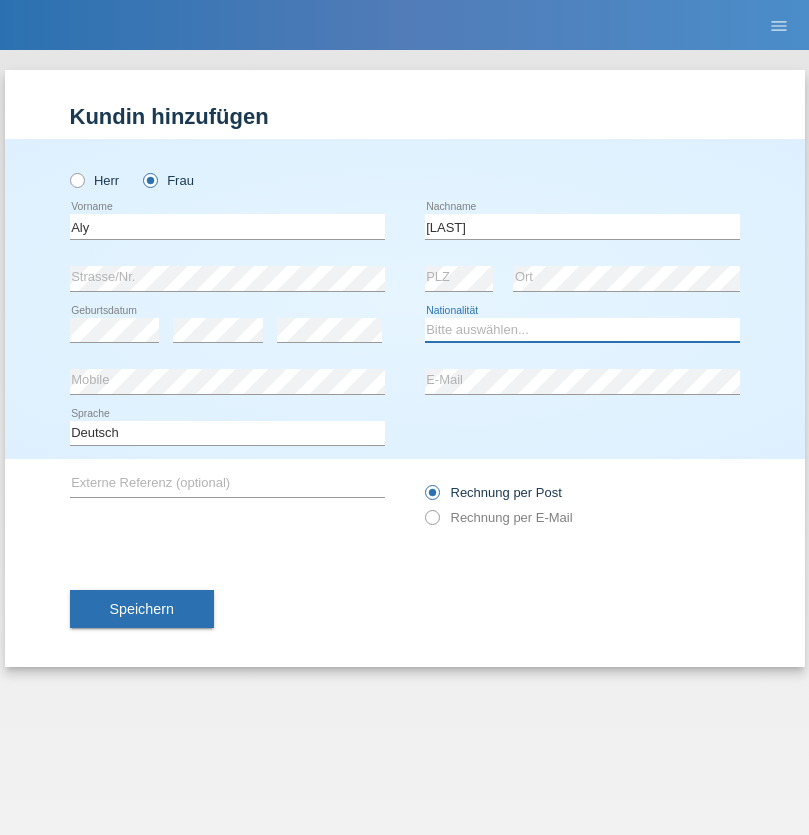 select on "DM" 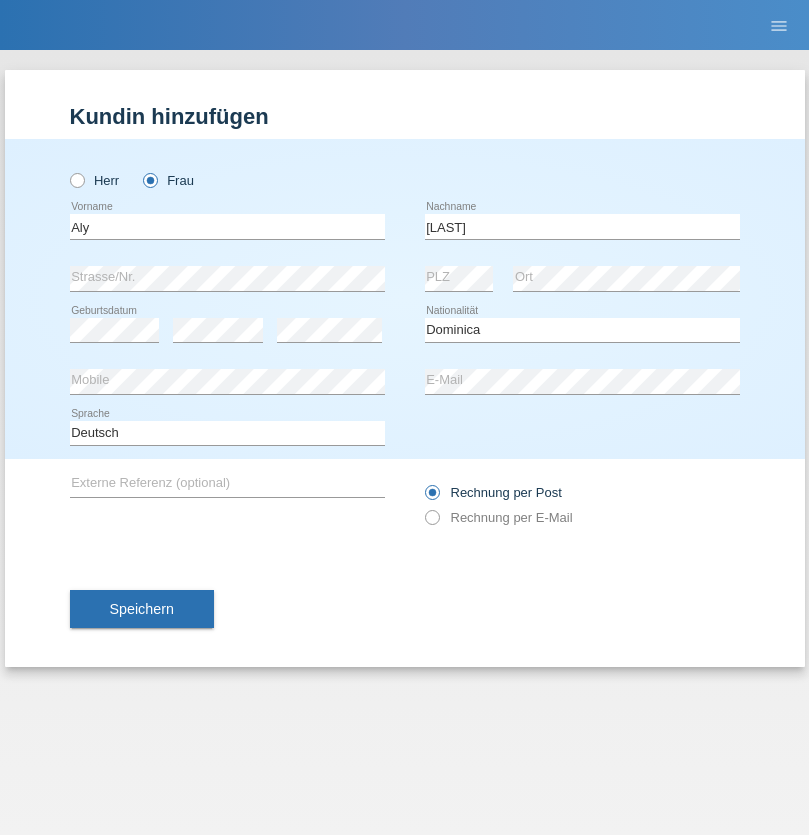 select on "C" 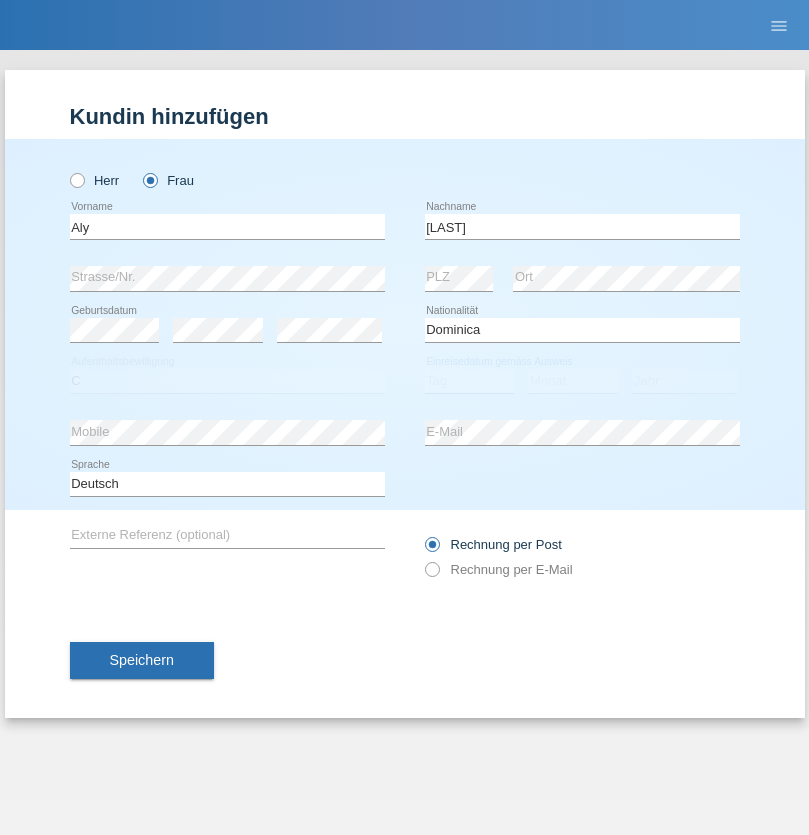 select on "01" 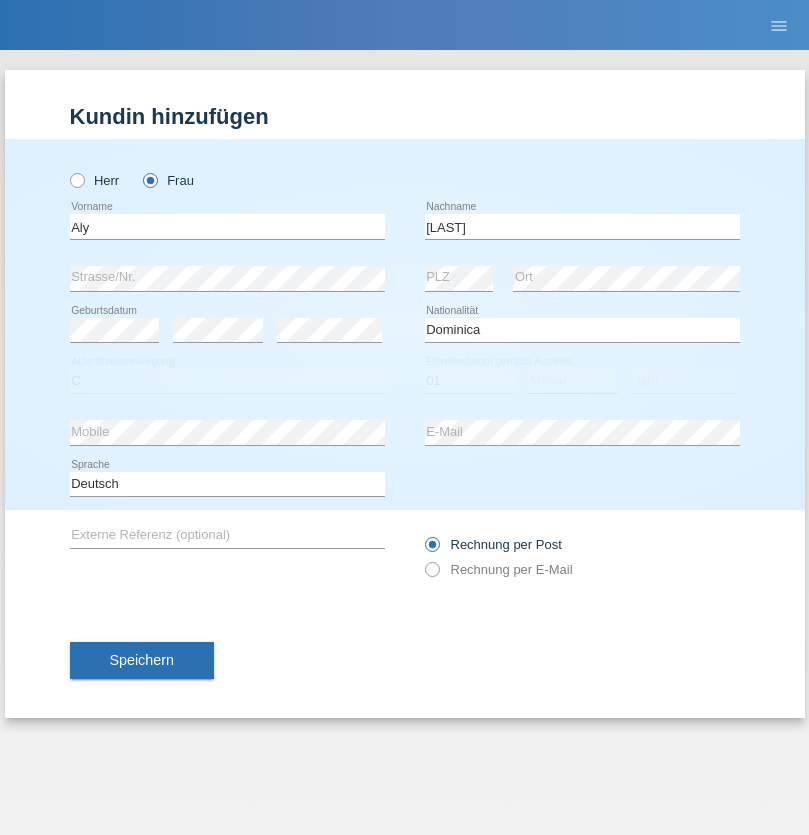 select on "08" 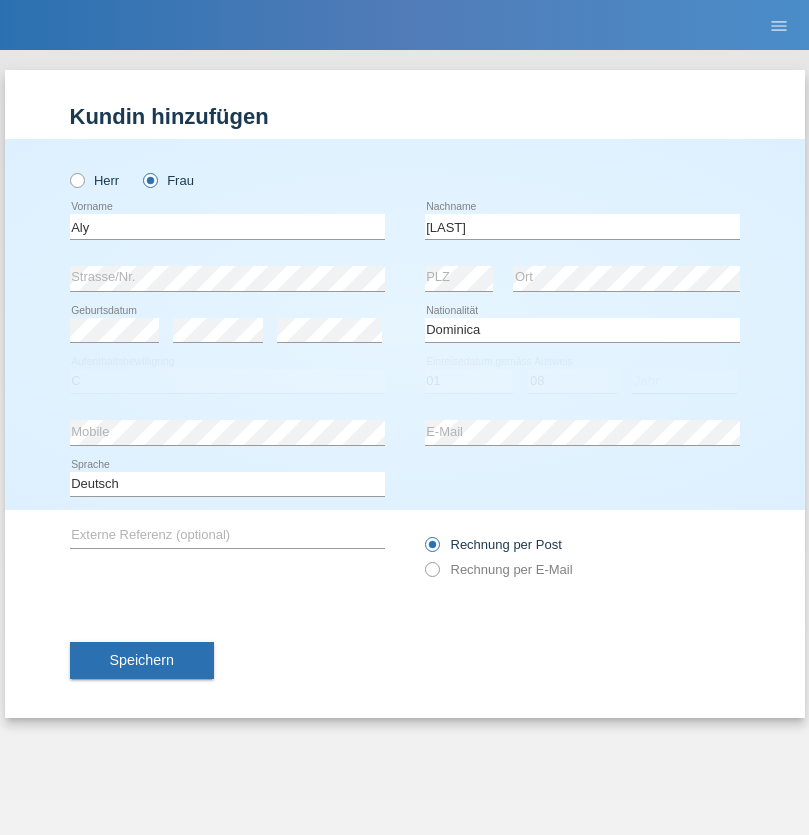 select on "2021" 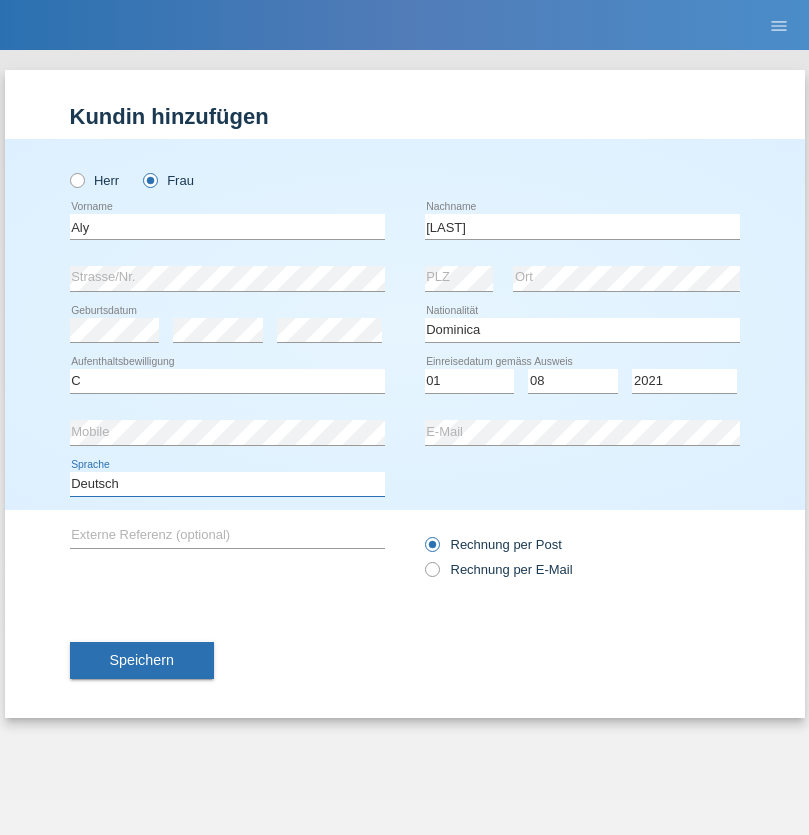 select on "en" 